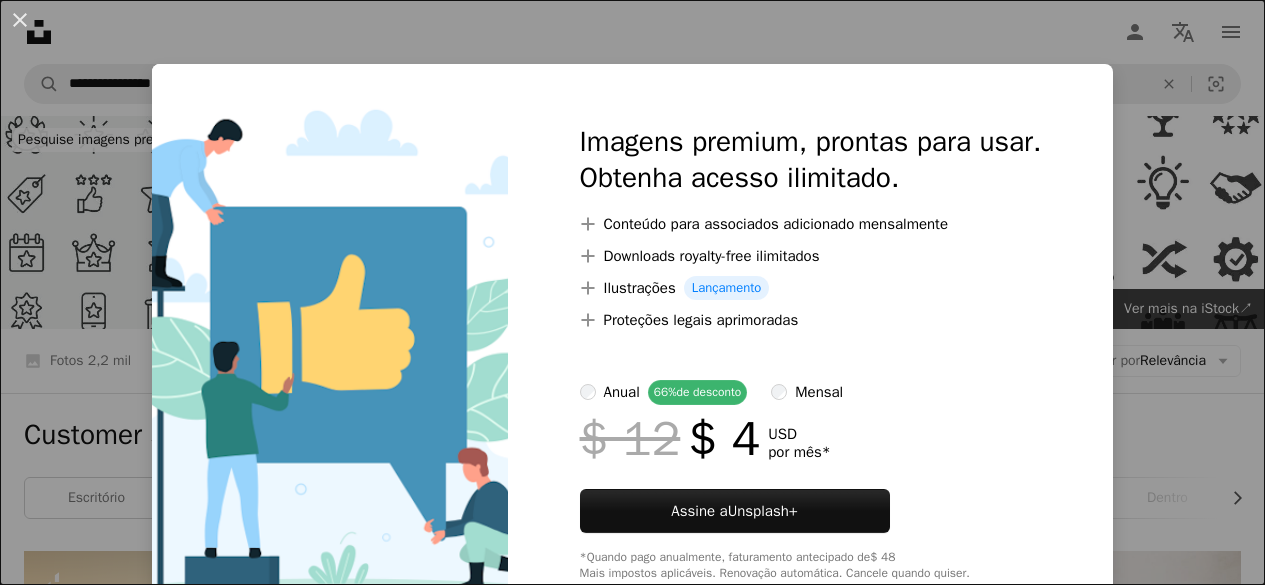 scroll, scrollTop: 1160, scrollLeft: 0, axis: vertical 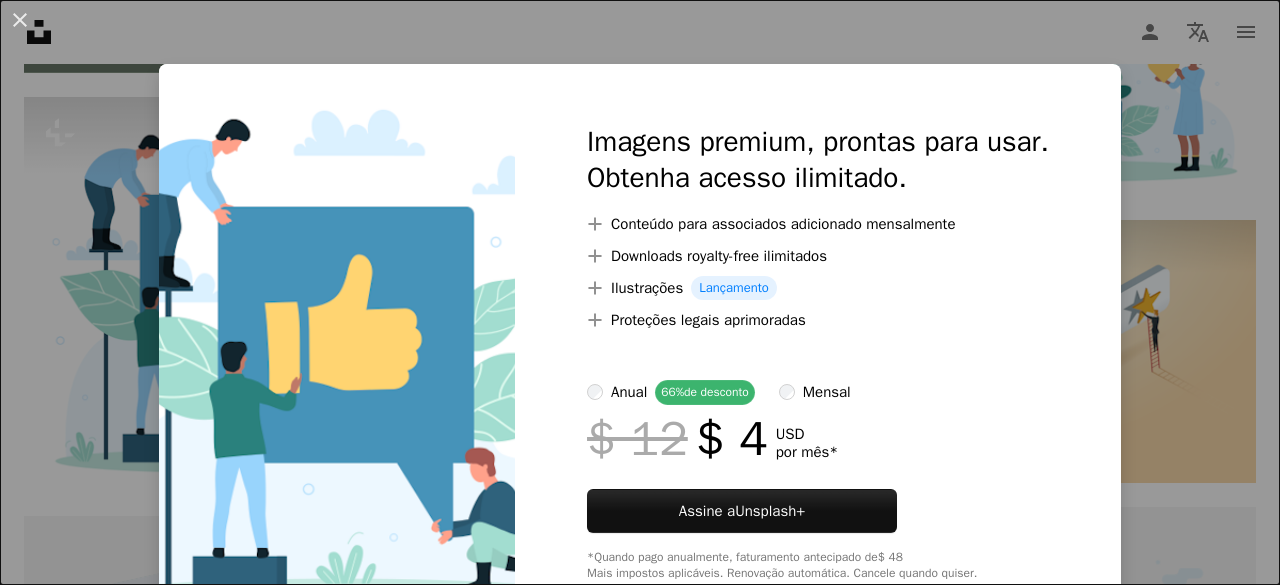 click on "An X shape Imagens premium, prontas para usar. Obtenha acesso ilimitado. A plus sign Conteúdo para associados adicionado mensalmente A plus sign Downloads royalty-free ilimitados A plus sign Ilustrações  Lançamento A plus sign Proteções legais aprimoradas anual 66%  de desconto mensal $ 12   $ 4 USD por mês * Assine a  Unsplash+ *Quando pago anualmente, faturamento antecipado de  $ 48 Mais impostos aplicáveis. Renovação automática. Cancele quando quiser." at bounding box center [640, 292] 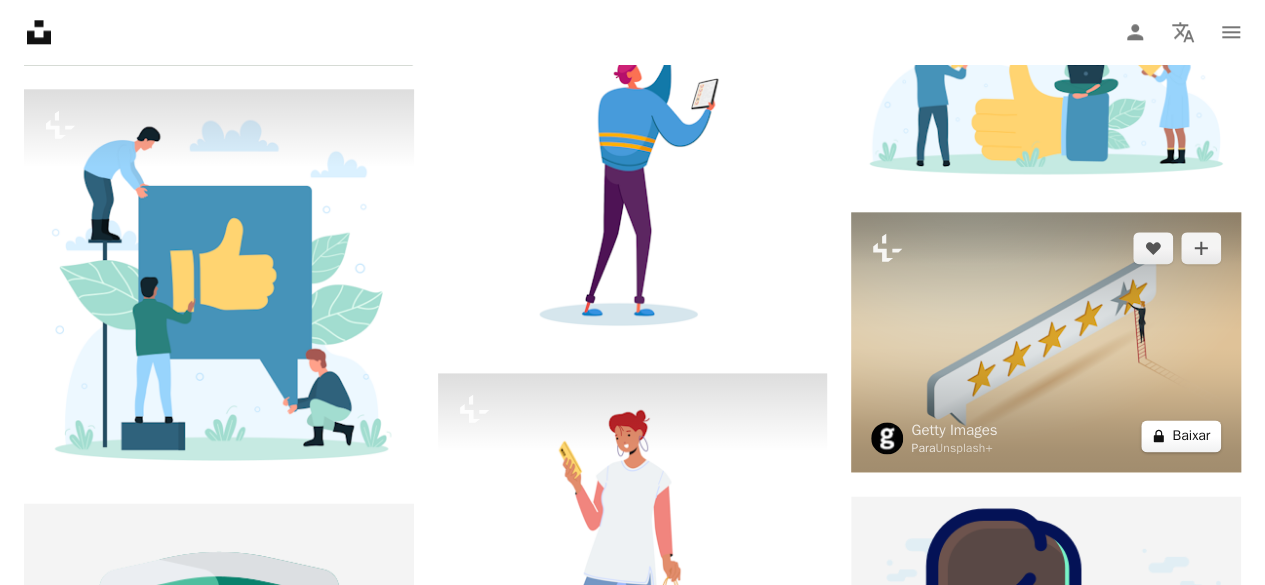 click on "A lock Baixar" at bounding box center [1181, 436] 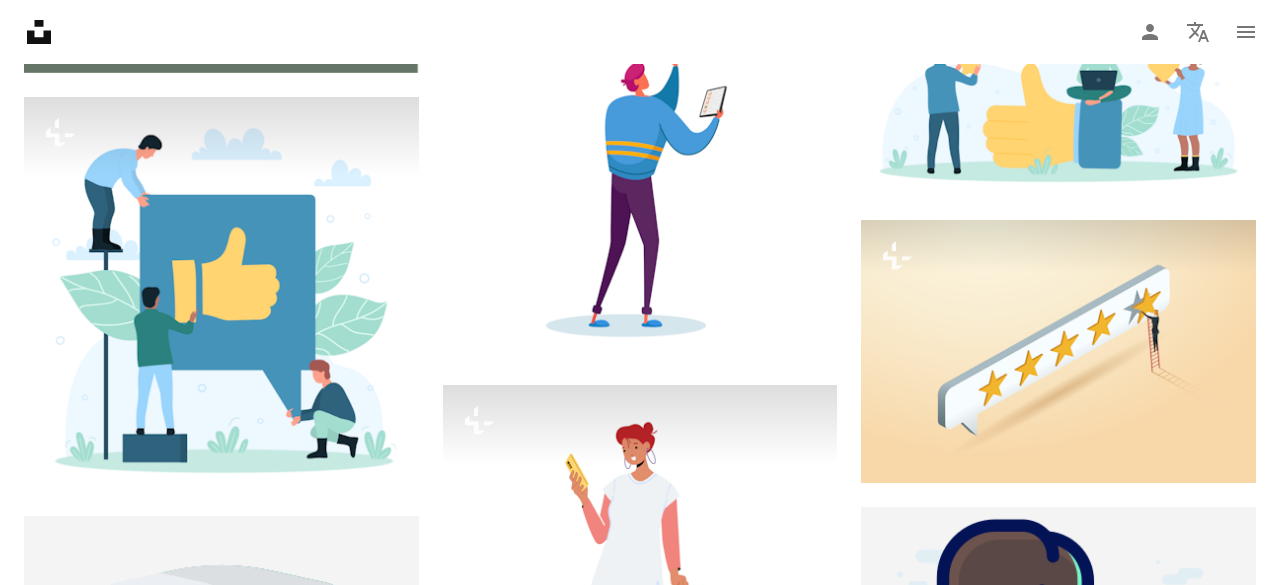 click on "An X shape Imagens premium, prontas para usar. Obtenha acesso ilimitado. A plus sign Conteúdo para associados adicionado mensalmente A plus sign Downloads royalty-free ilimitados A plus sign Ilustrações  Lançamento A plus sign Proteções legais aprimoradas anual 66%  de desconto mensal $ 12   $ 4 USD por mês * Assine a  Unsplash+ *Quando pago anualmente, faturamento antecipado de  $ 48 Mais impostos aplicáveis. Renovação automática. Cancele quando quiser." at bounding box center [640, 3433] 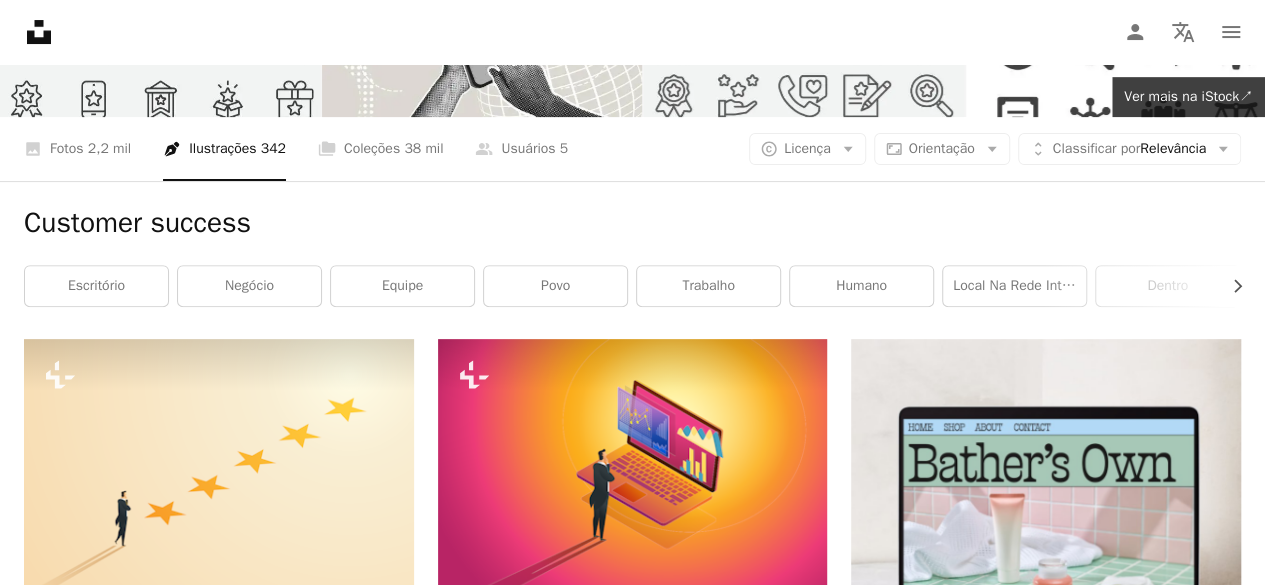scroll, scrollTop: 0, scrollLeft: 0, axis: both 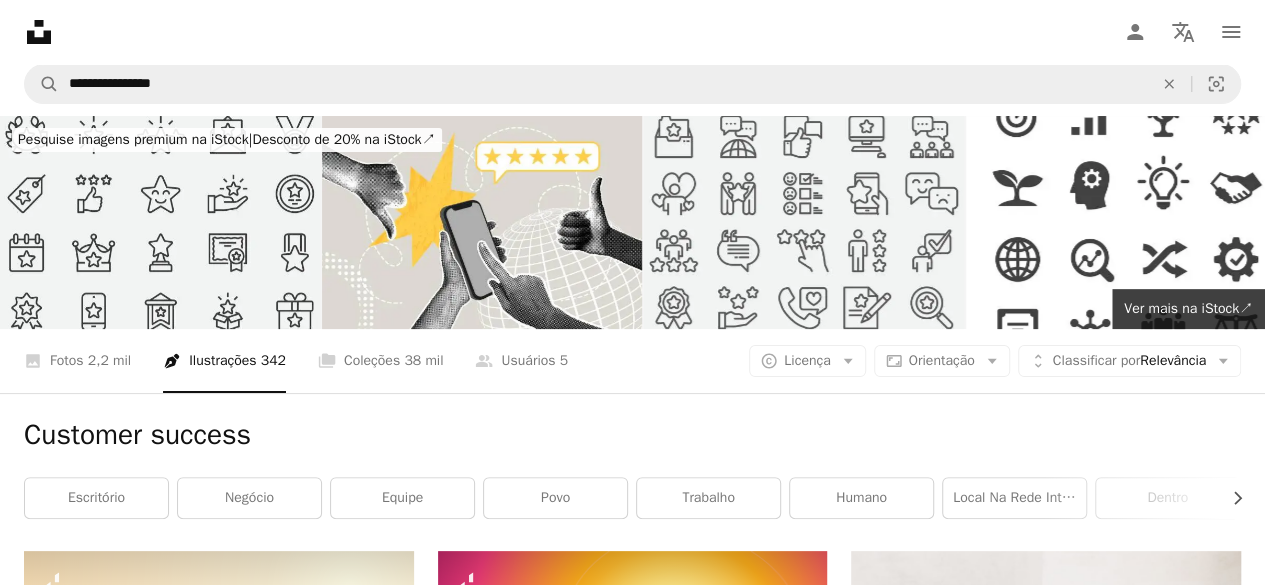 click on "Unsplash logo Página inicial da Unsplash" 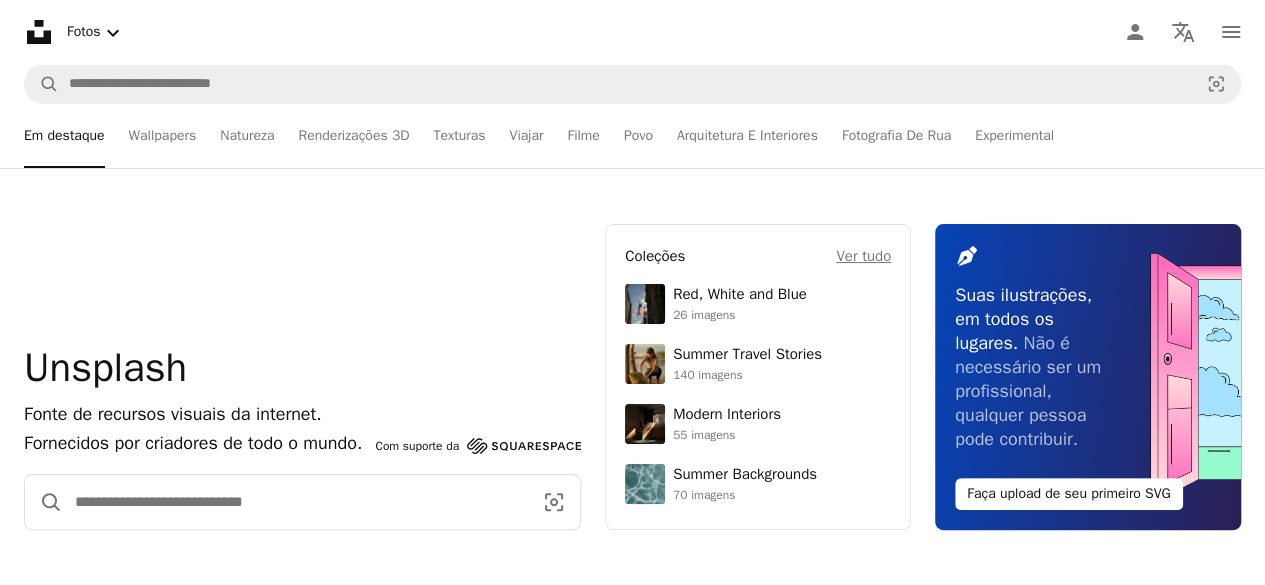 click at bounding box center (295, 502) 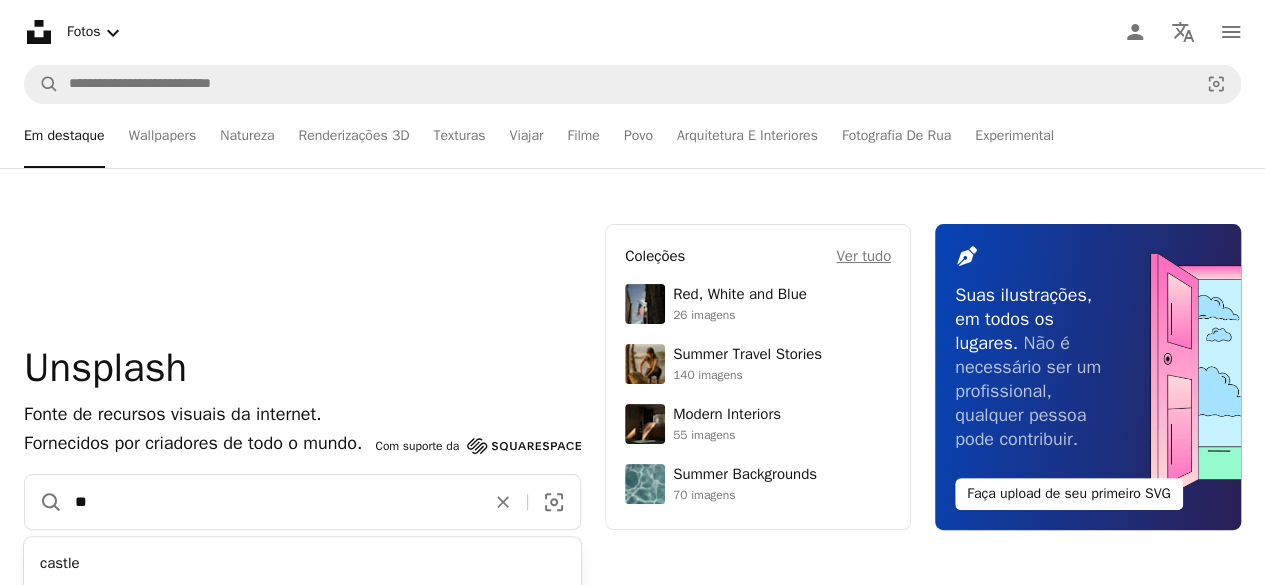 type on "*" 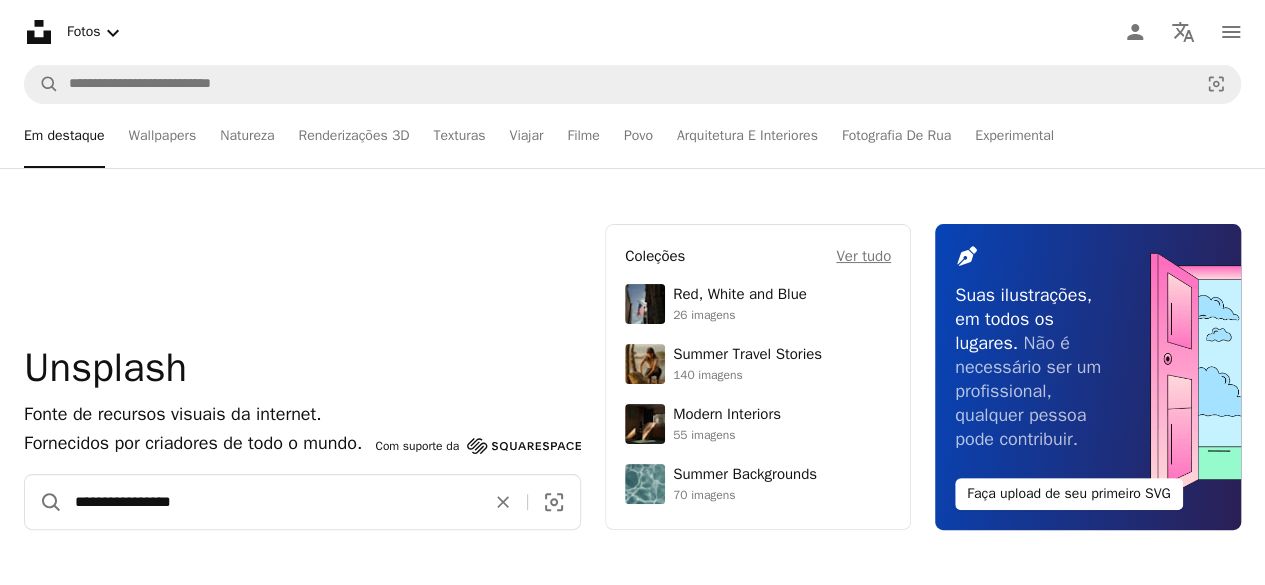type on "**********" 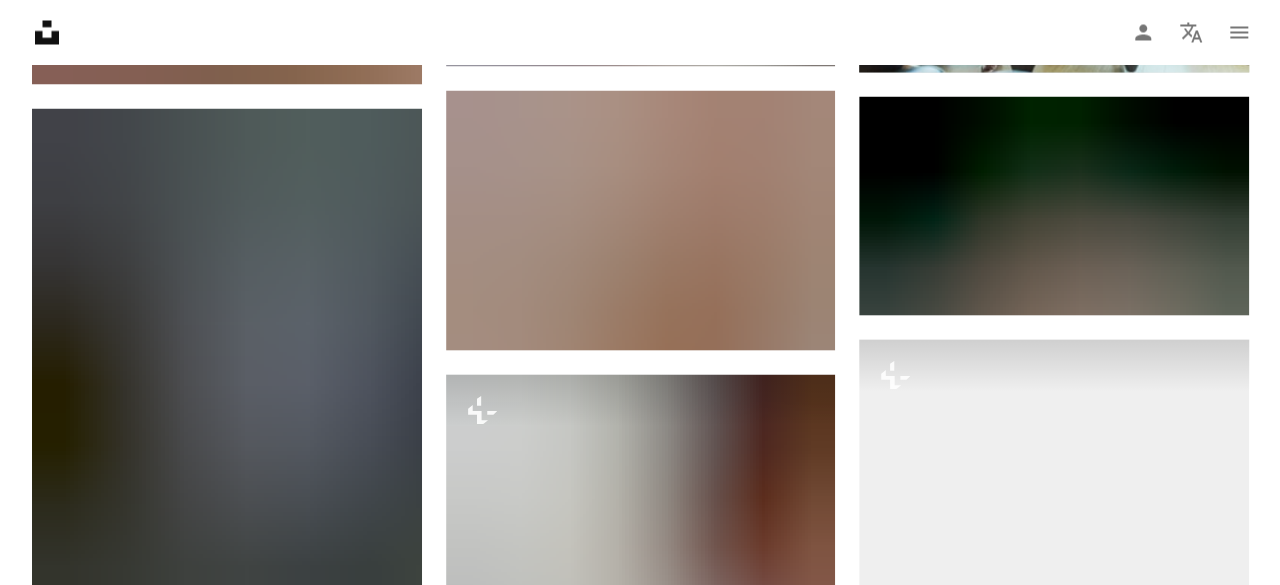 scroll, scrollTop: 1893, scrollLeft: 0, axis: vertical 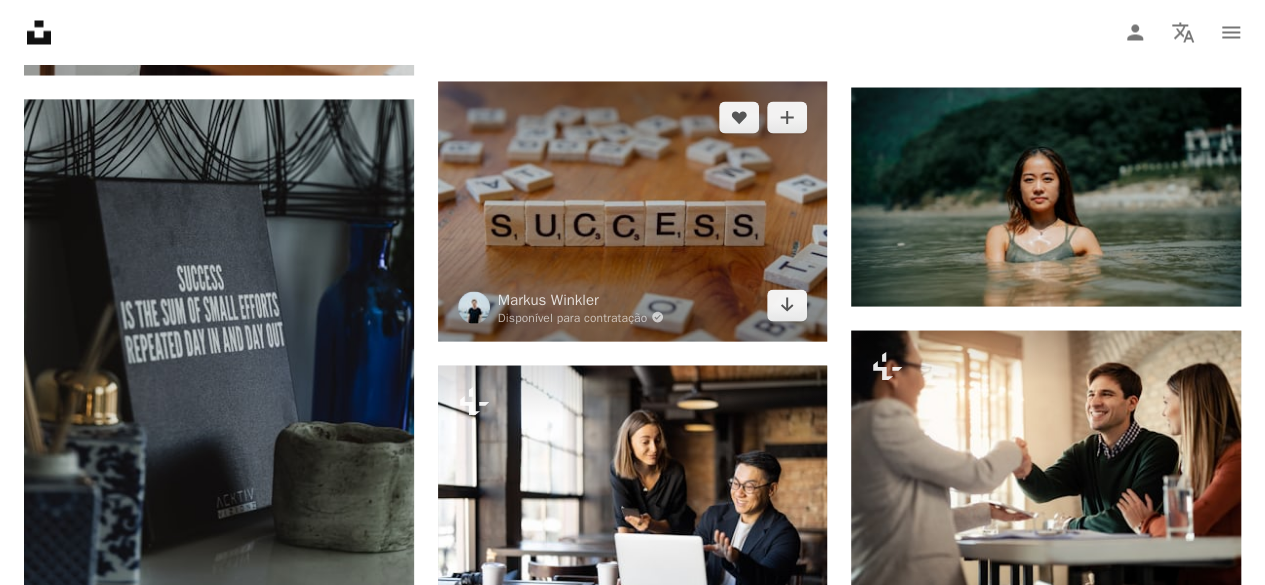 click at bounding box center (633, 211) 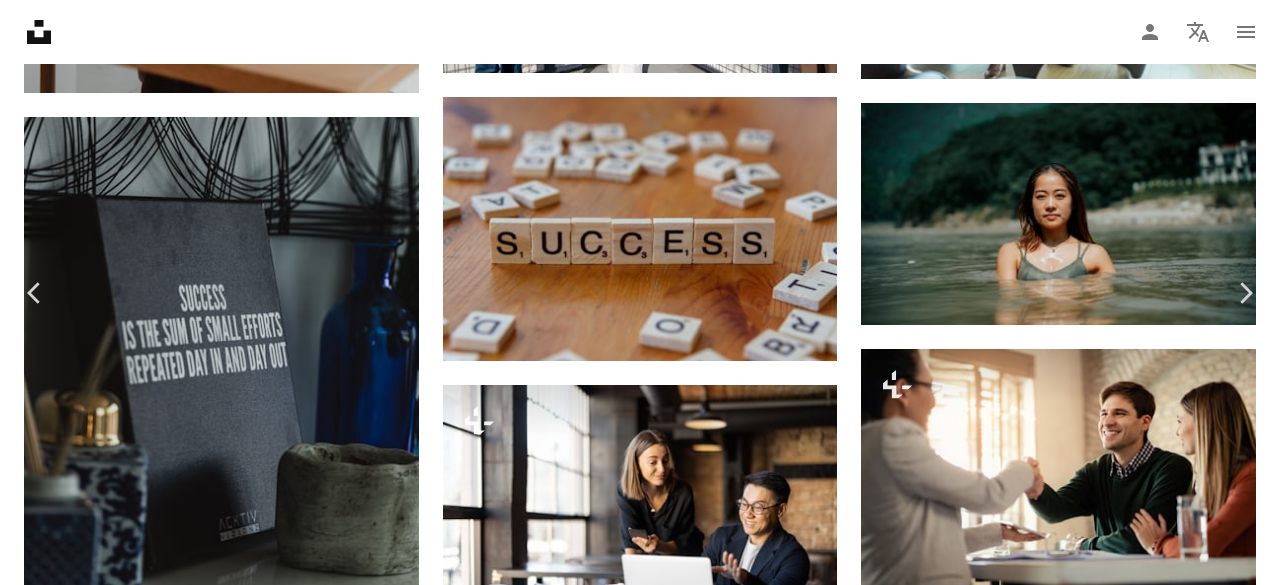 scroll, scrollTop: 866, scrollLeft: 0, axis: vertical 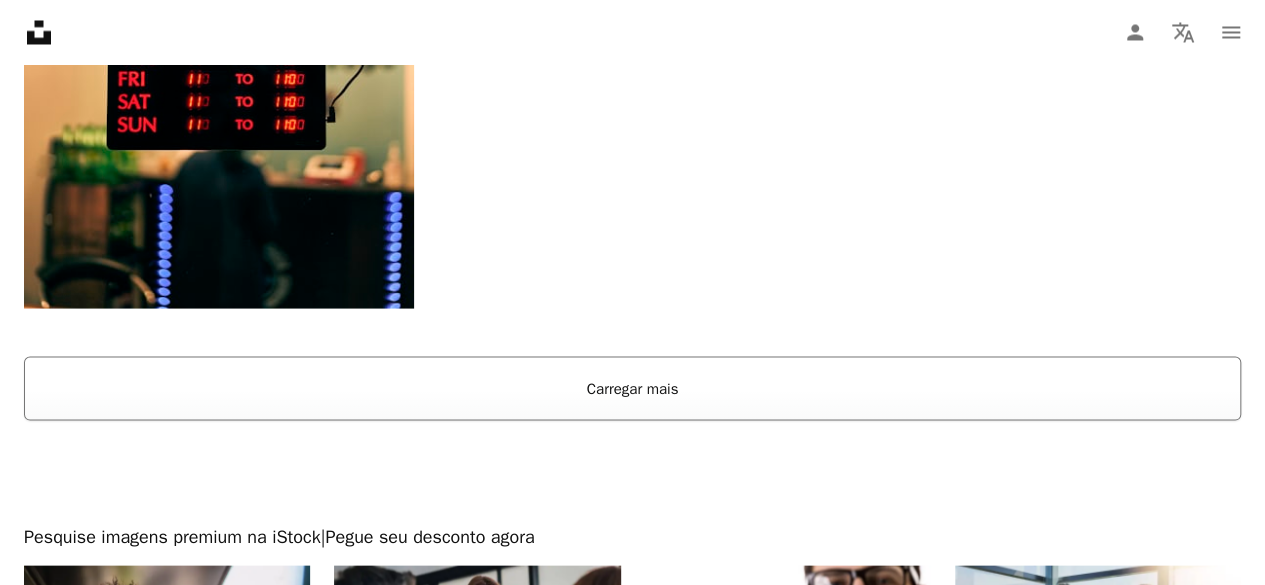 click on "Carregar mais" at bounding box center (632, 388) 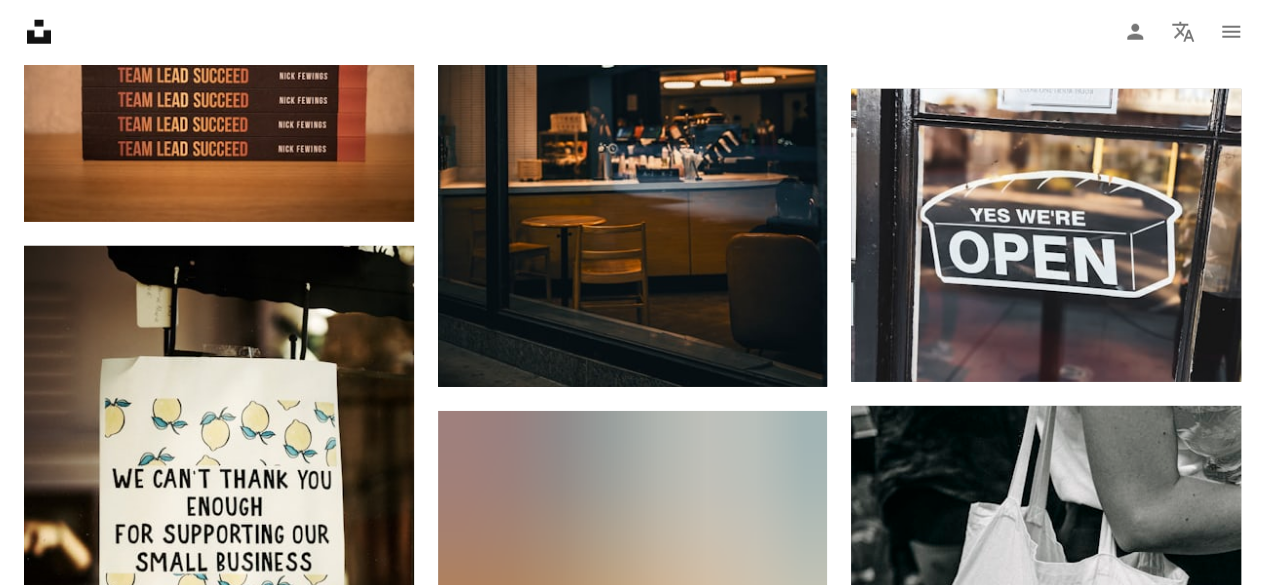 scroll, scrollTop: 10348, scrollLeft: 0, axis: vertical 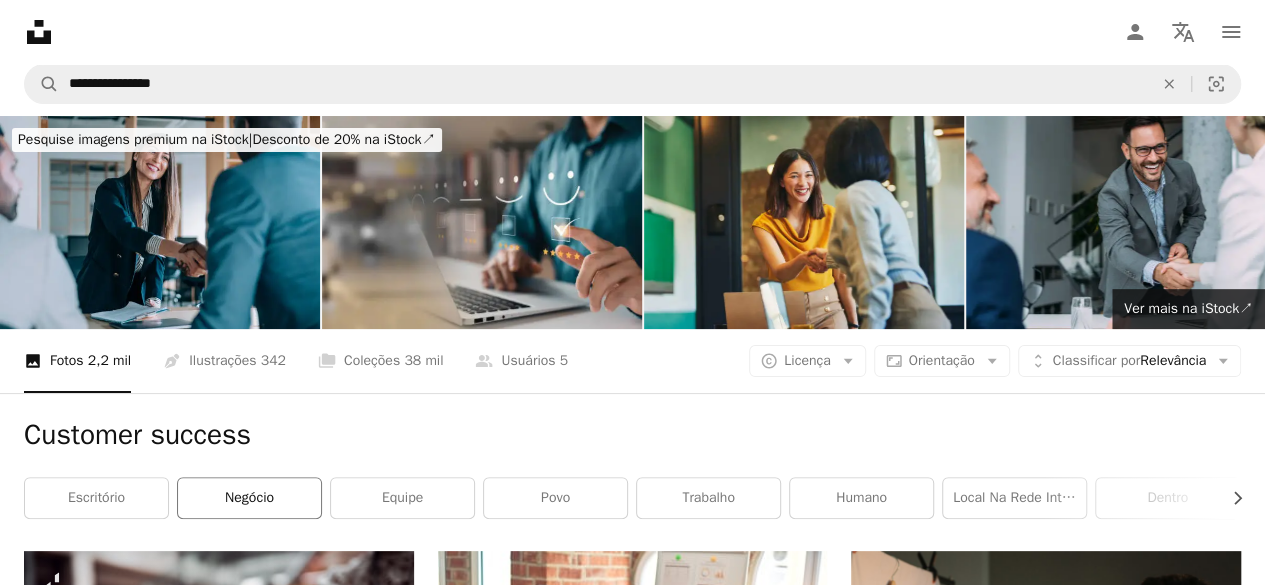 click on "negócio" at bounding box center [249, 498] 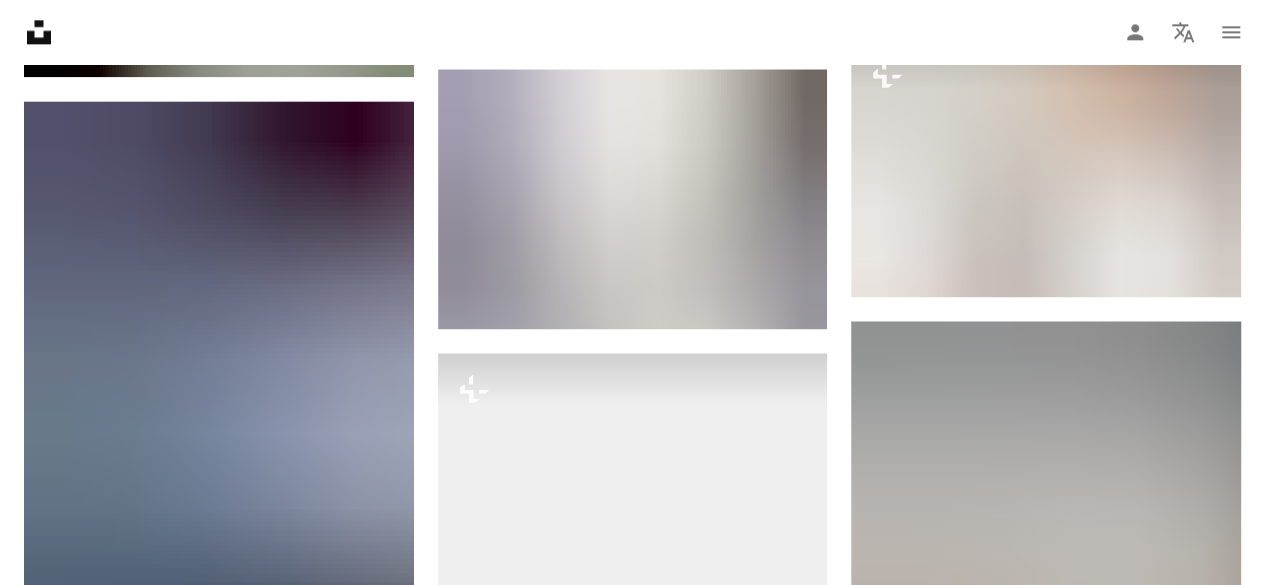 scroll, scrollTop: 0, scrollLeft: 0, axis: both 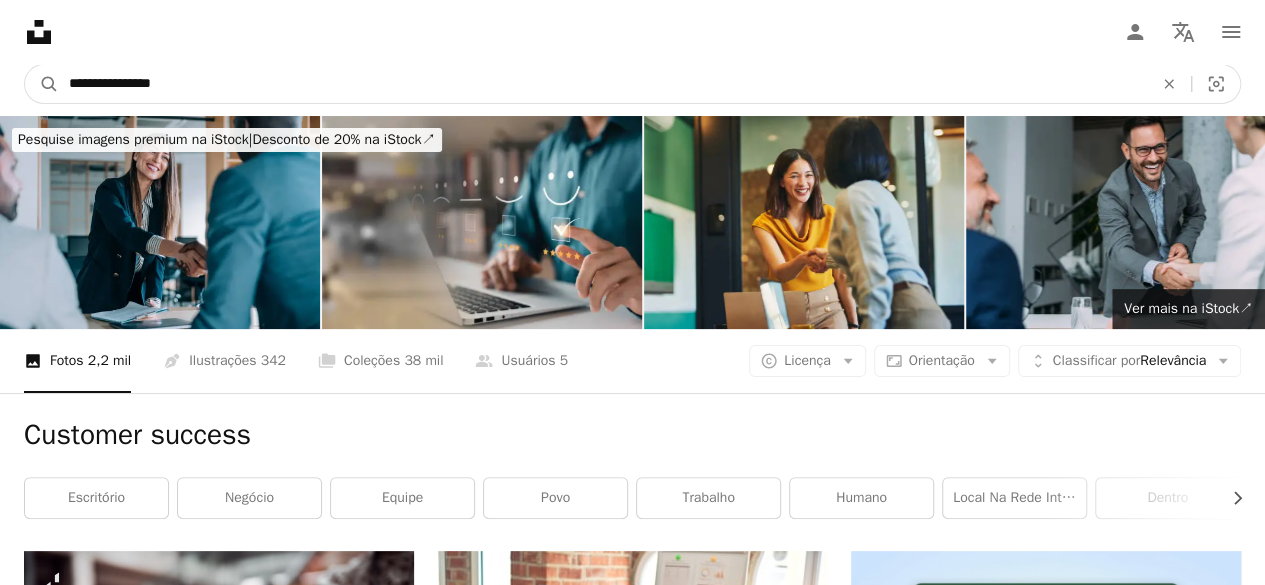 drag, startPoint x: 287, startPoint y: 70, endPoint x: 0, endPoint y: 53, distance: 287.50305 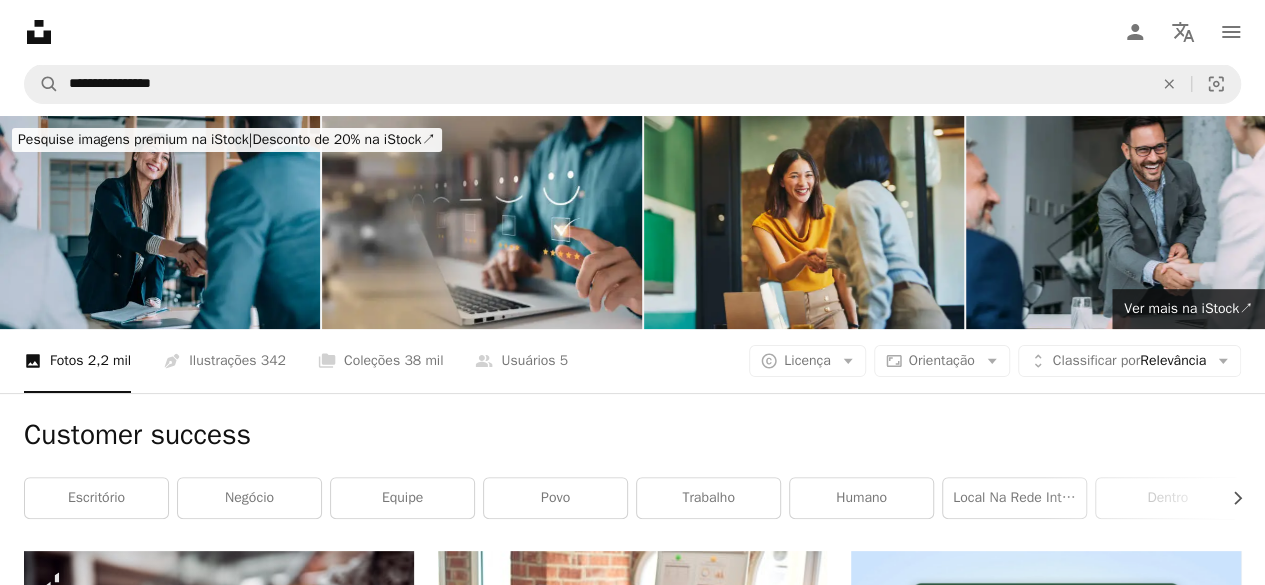 click on "Unsplash logo Página inicial da Unsplash A photo Pen Tool A compass A stack of folders Download Person Localization icon navigation menu" at bounding box center (632, 32) 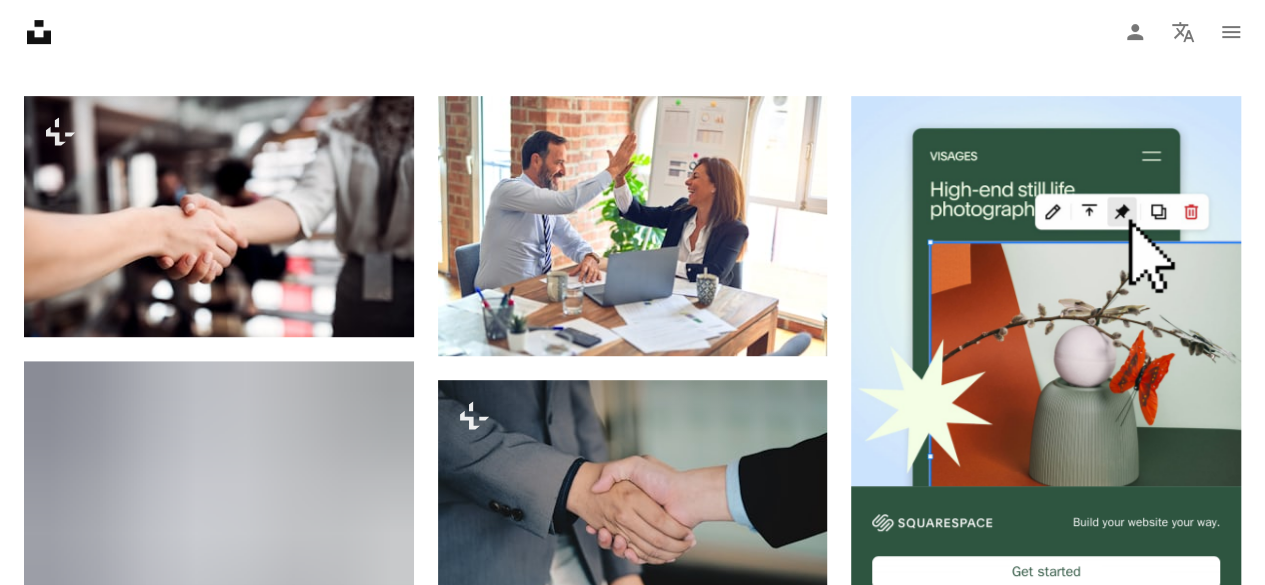 scroll, scrollTop: 512, scrollLeft: 0, axis: vertical 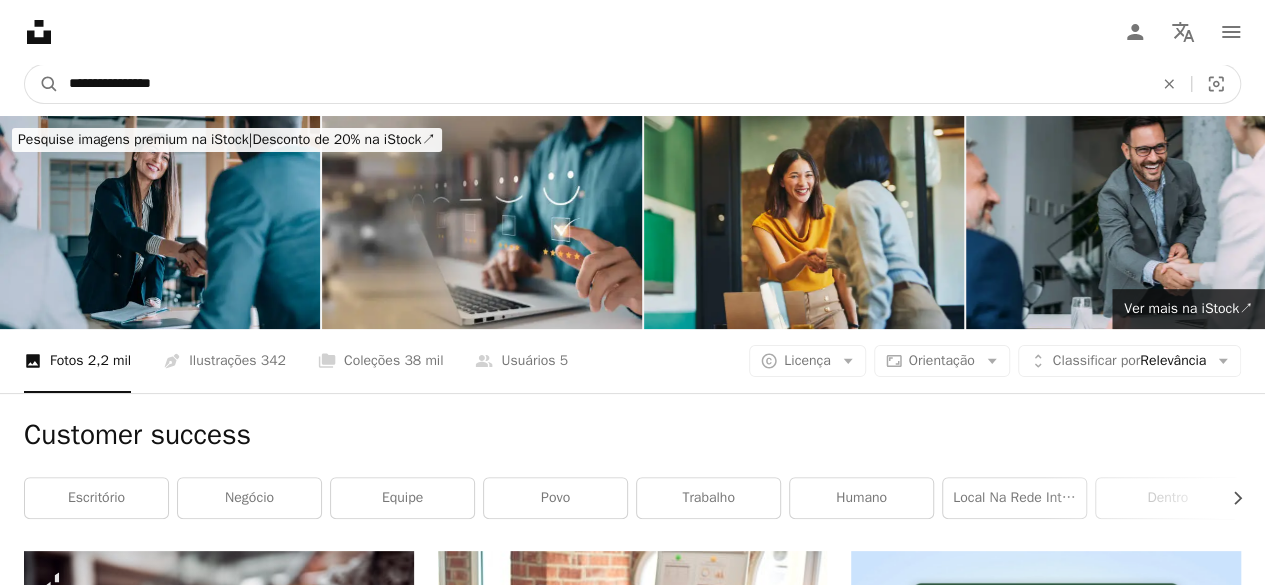 drag, startPoint x: 254, startPoint y: 85, endPoint x: 0, endPoint y: 71, distance: 254.38553 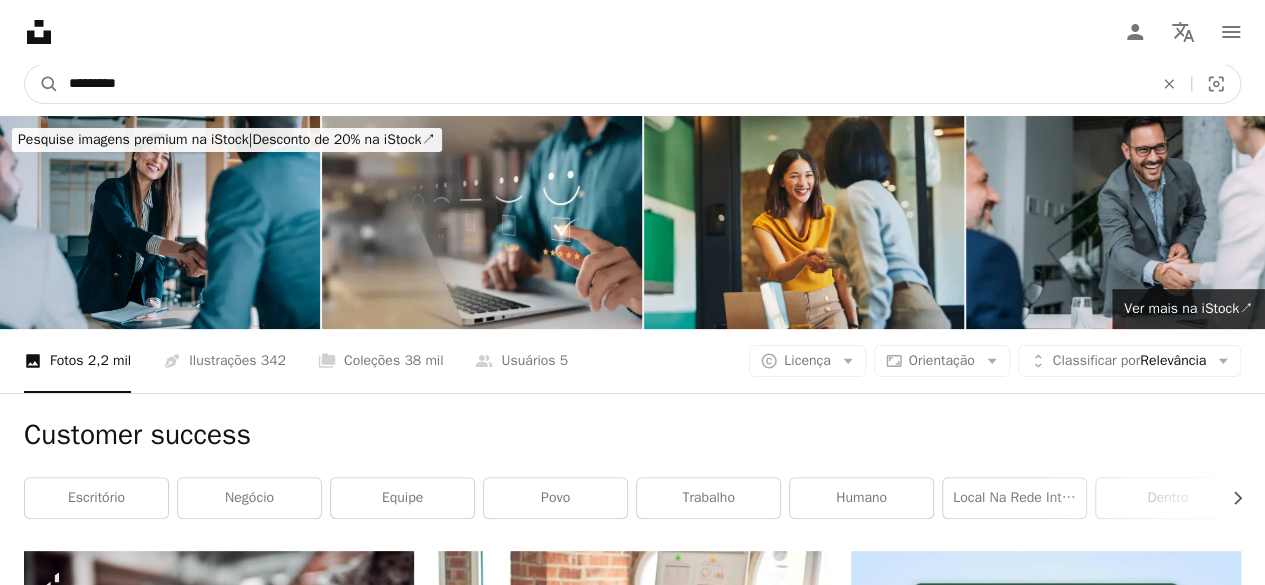 type on "**********" 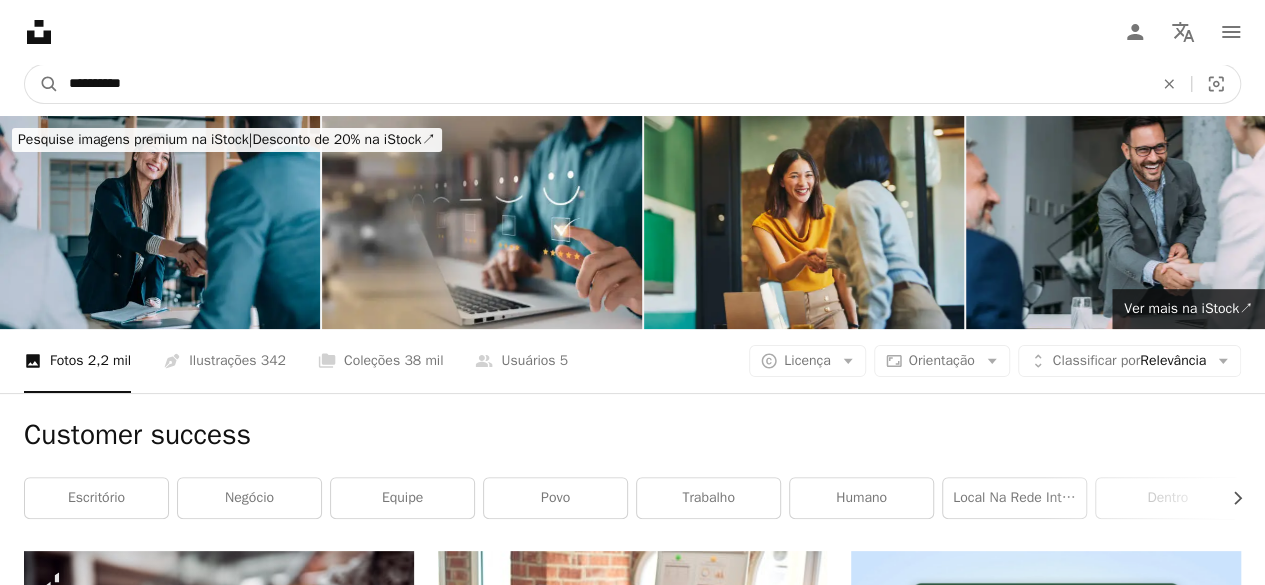click on "A magnifying glass" at bounding box center (42, 84) 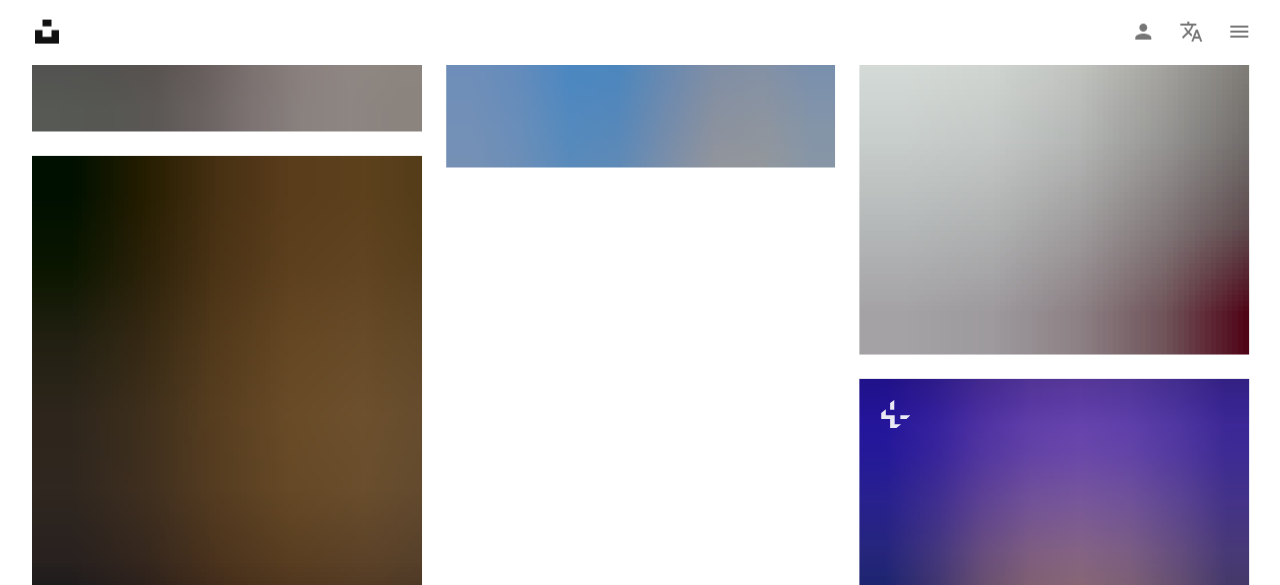 scroll, scrollTop: 2292, scrollLeft: 0, axis: vertical 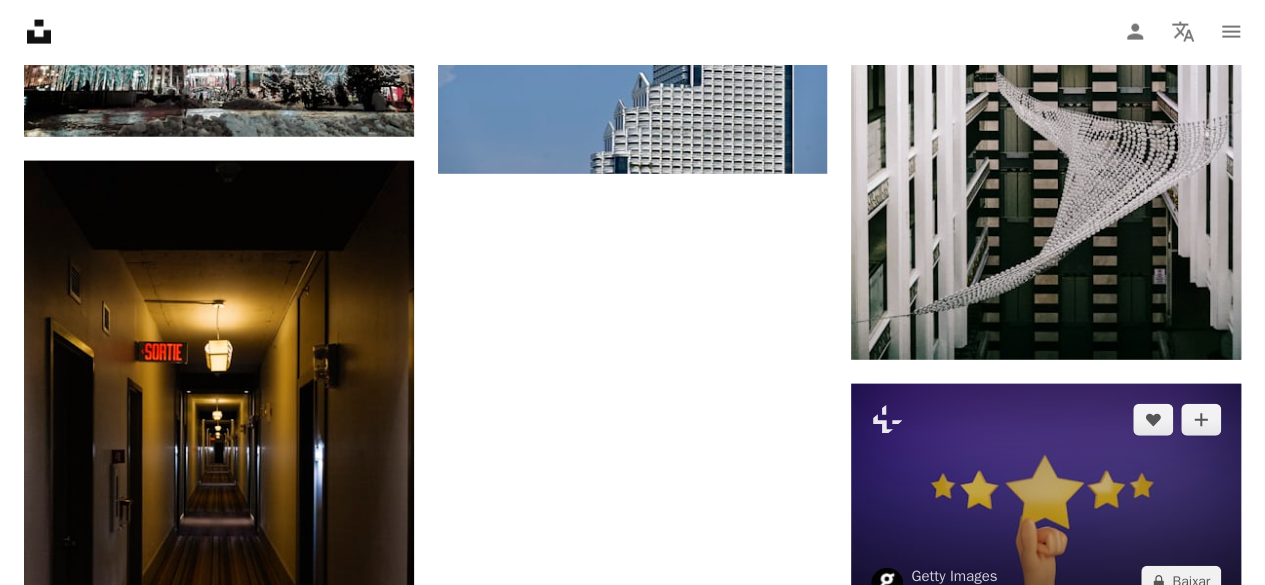 click at bounding box center (1046, 501) 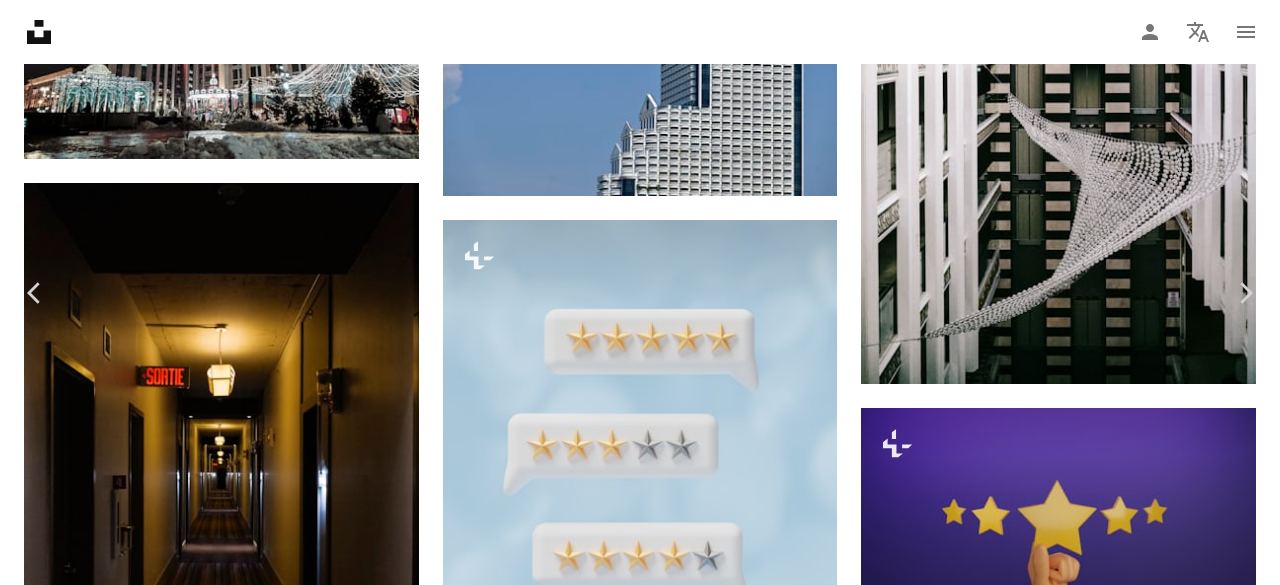 scroll, scrollTop: 512, scrollLeft: 0, axis: vertical 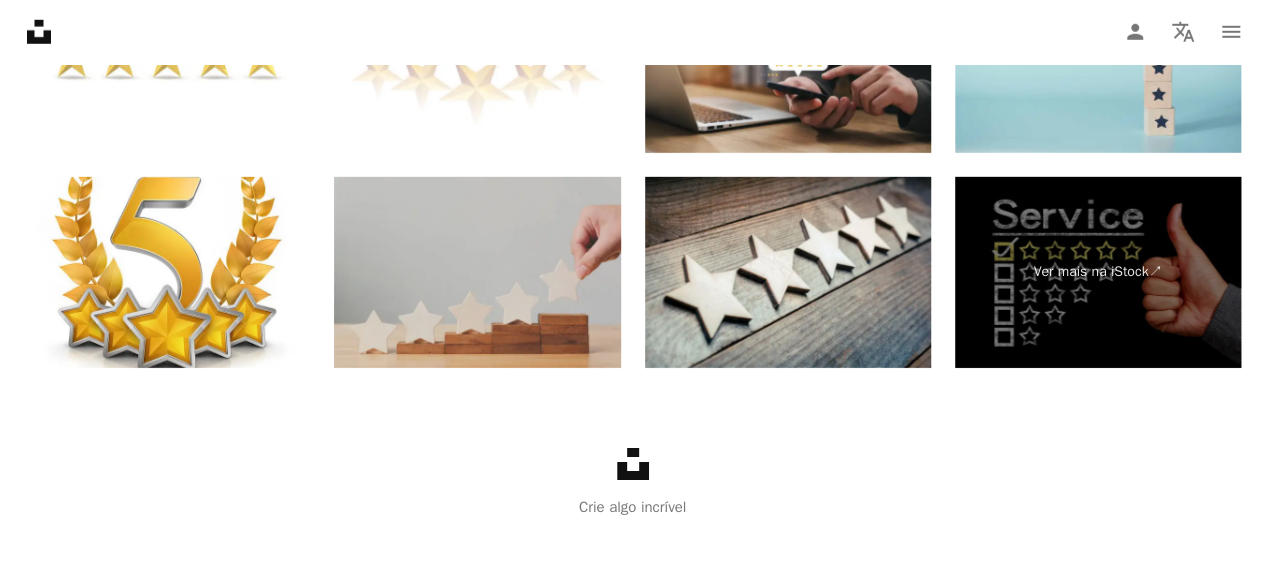 click at bounding box center [477, 272] 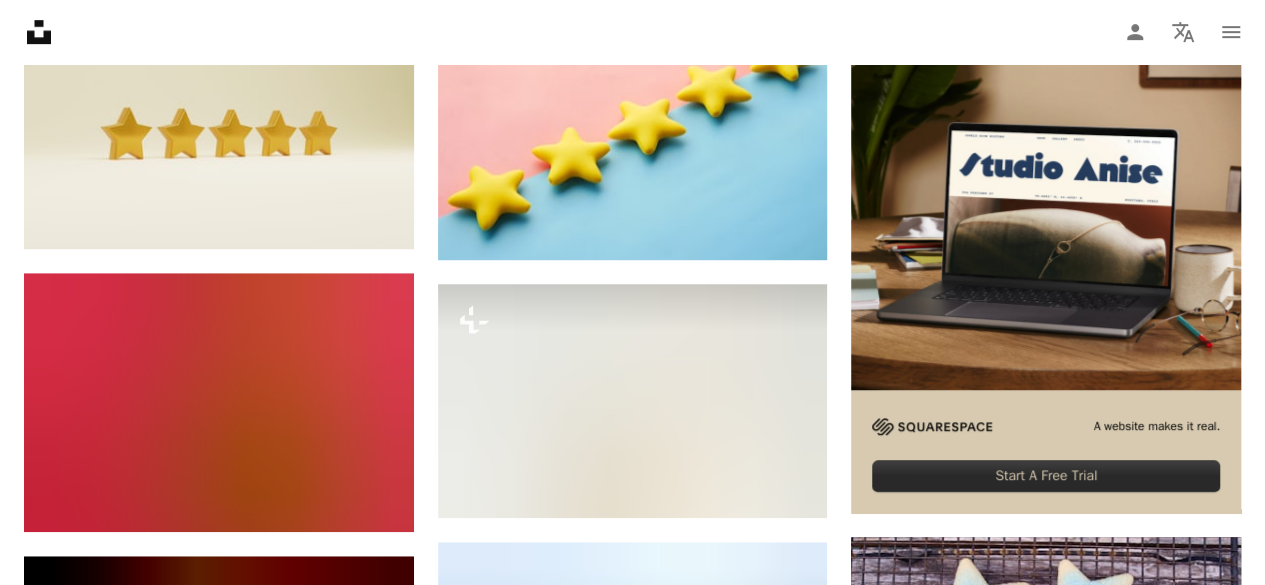 scroll, scrollTop: 0, scrollLeft: 0, axis: both 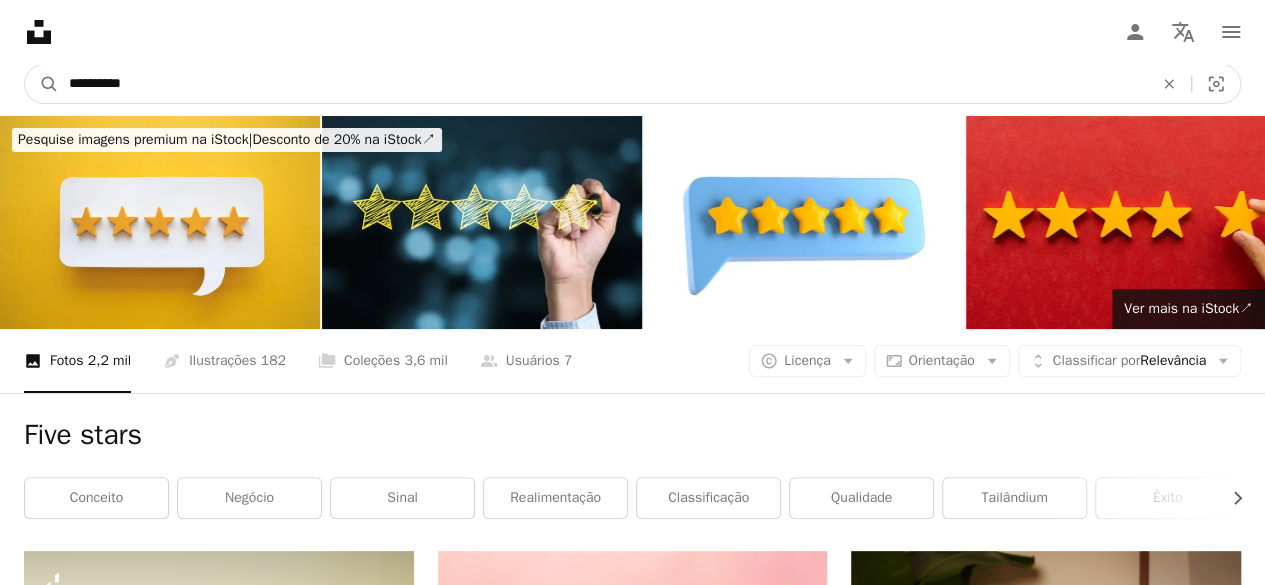 click on "**********" at bounding box center (603, 84) 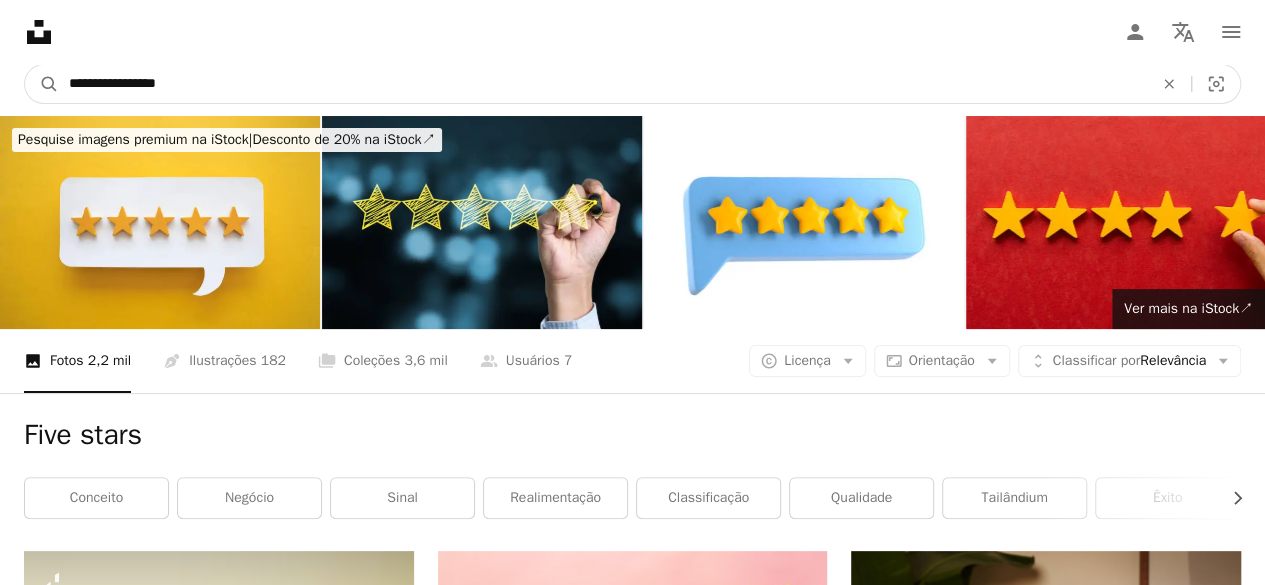 type on "**********" 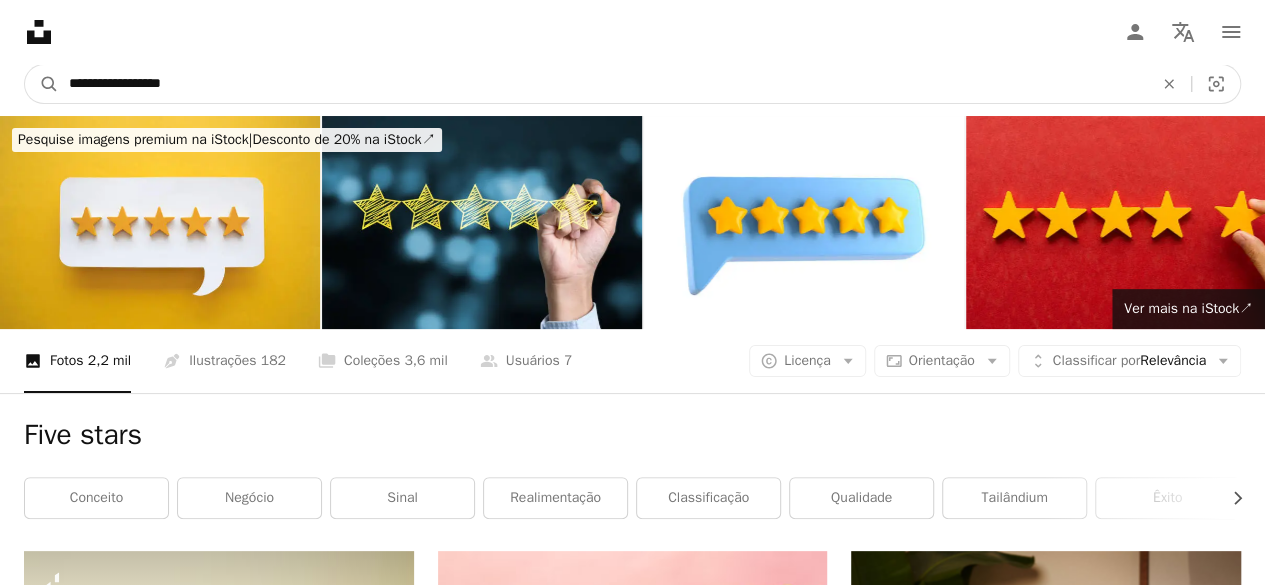 click on "A magnifying glass" at bounding box center (42, 84) 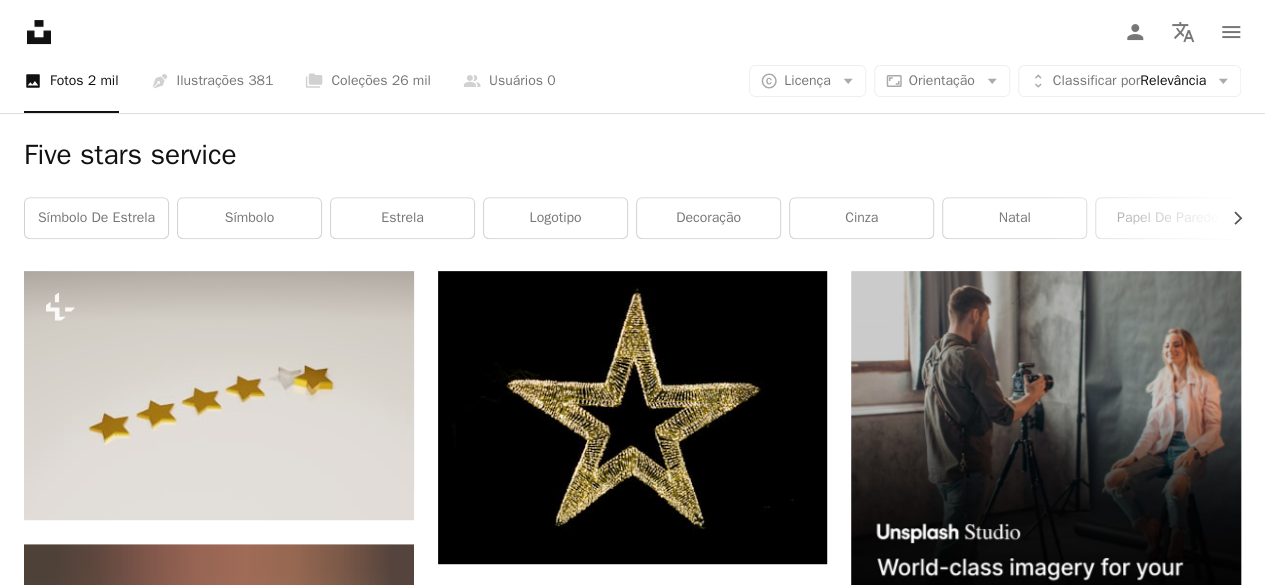 scroll, scrollTop: 285, scrollLeft: 0, axis: vertical 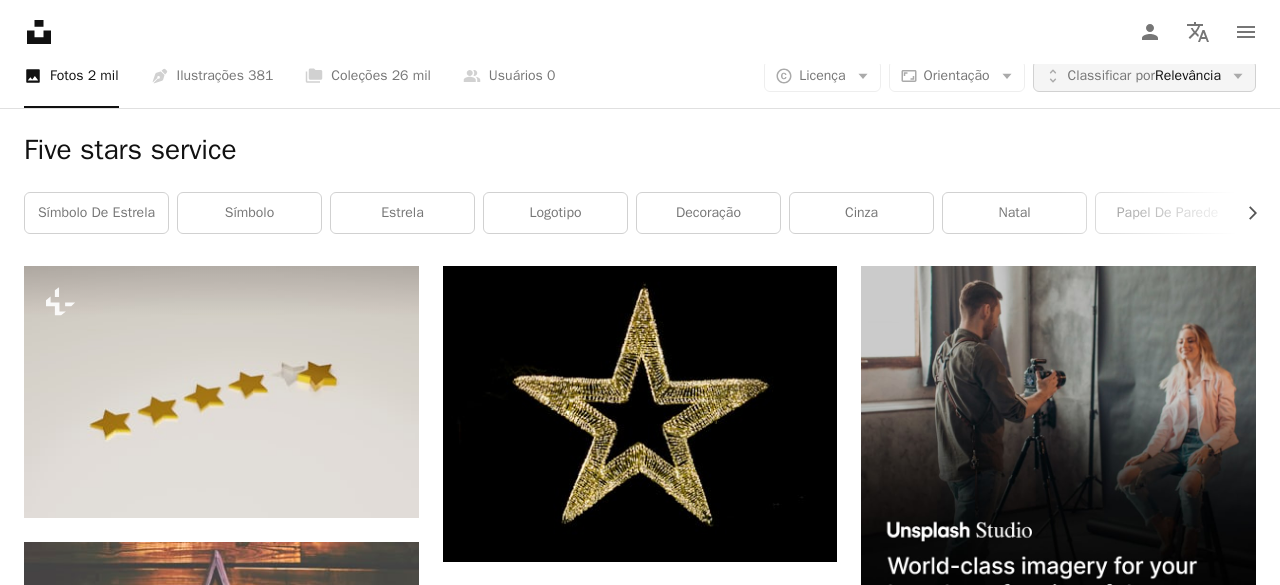 click on "Arrow down" 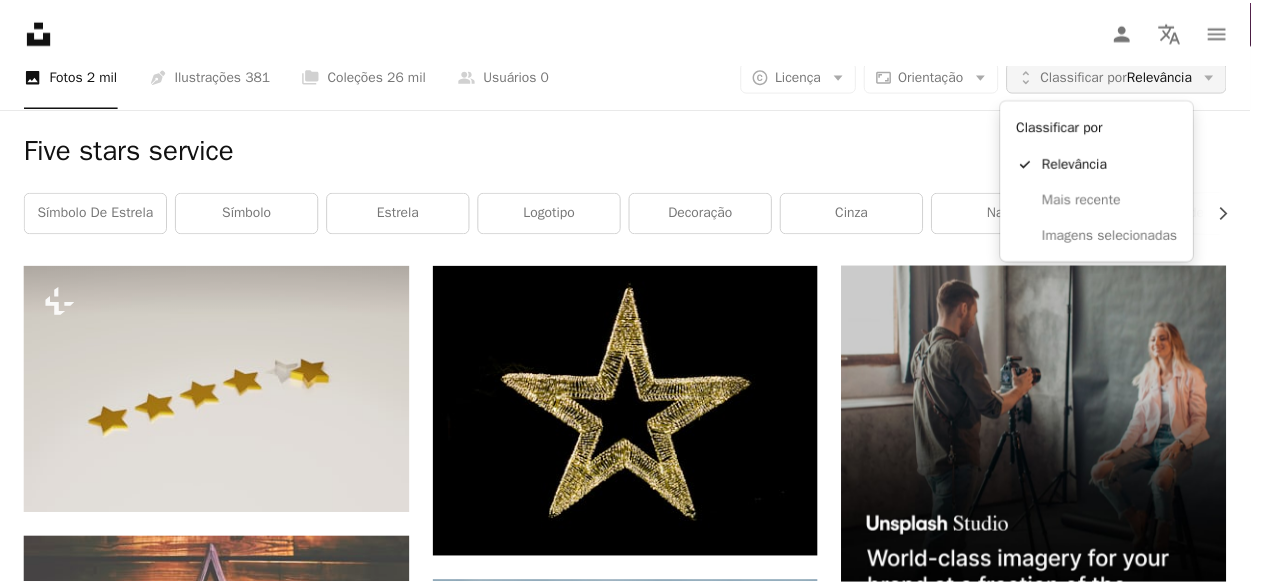 scroll, scrollTop: 285, scrollLeft: 0, axis: vertical 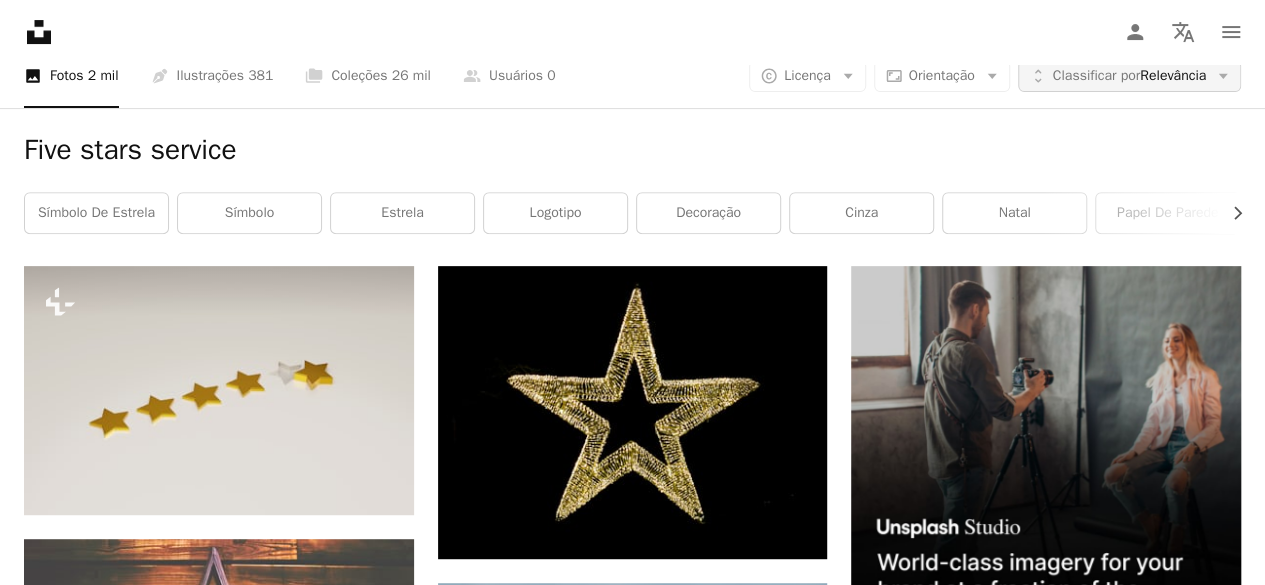 click on "Arrow down" 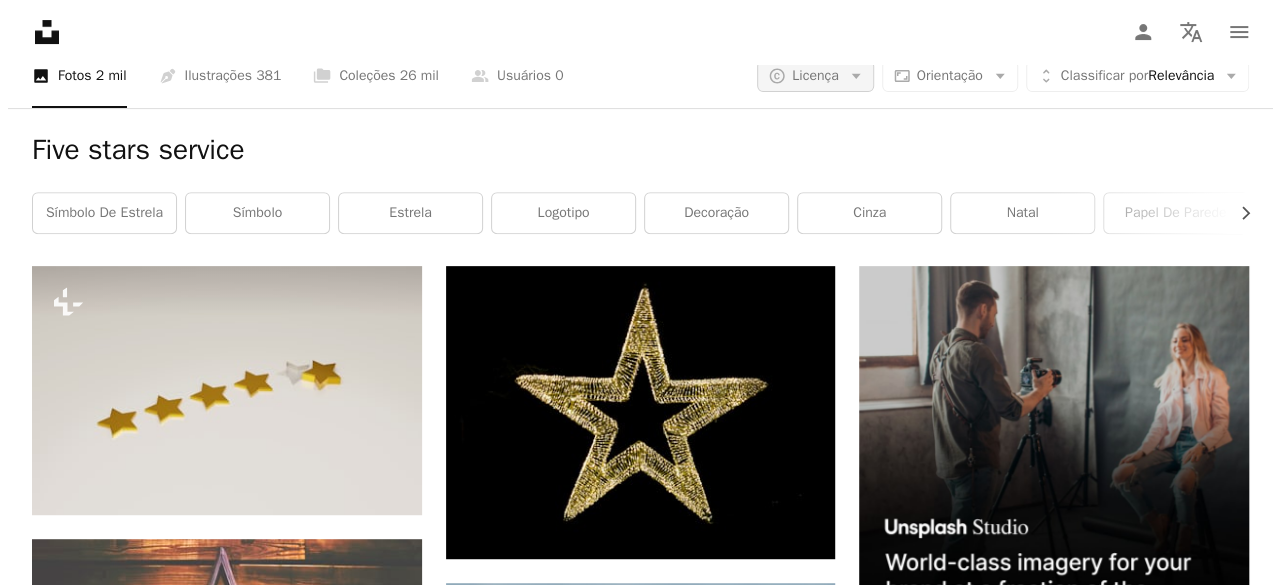scroll, scrollTop: 0, scrollLeft: 0, axis: both 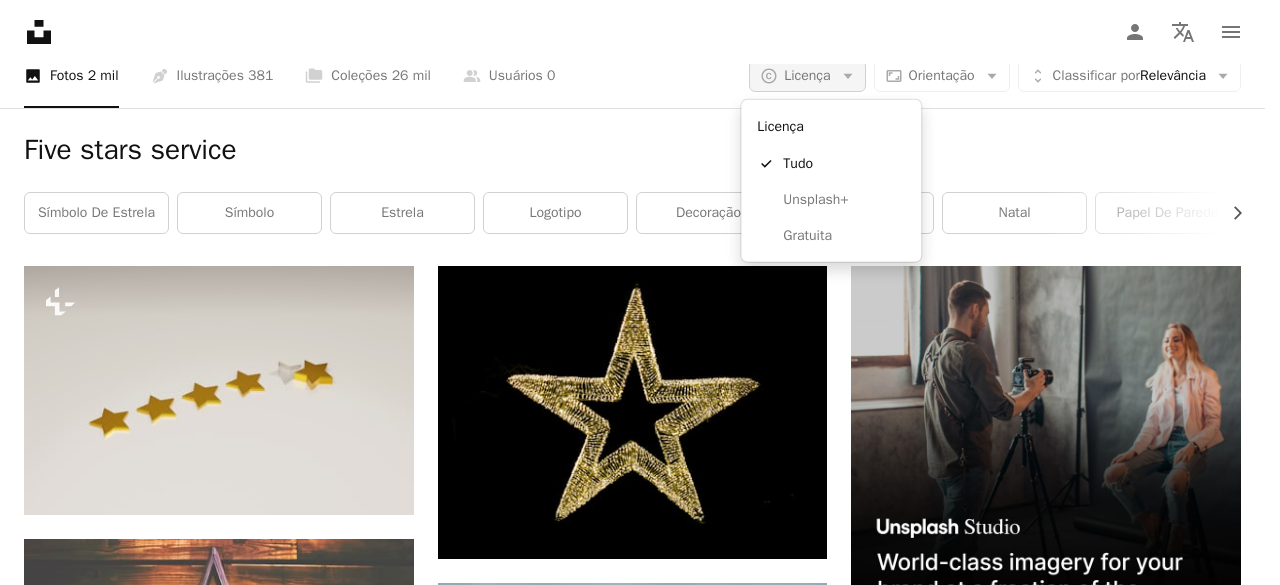 click on "A copyright icon © Licença Arrow down" at bounding box center [807, 76] 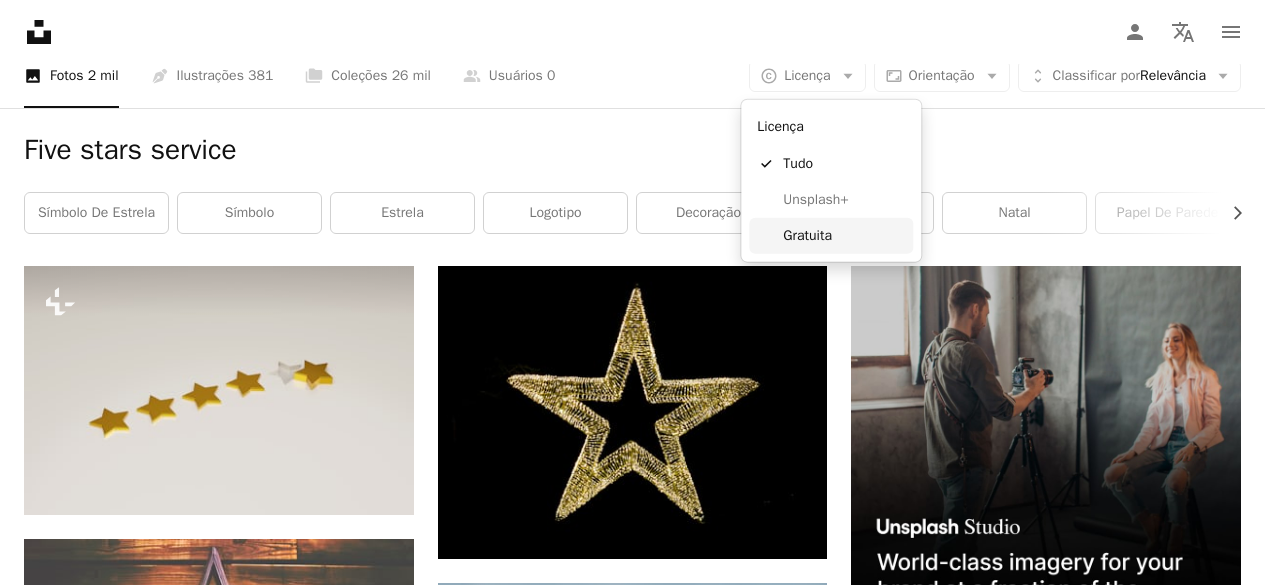 click on "Gratuita" at bounding box center (844, 236) 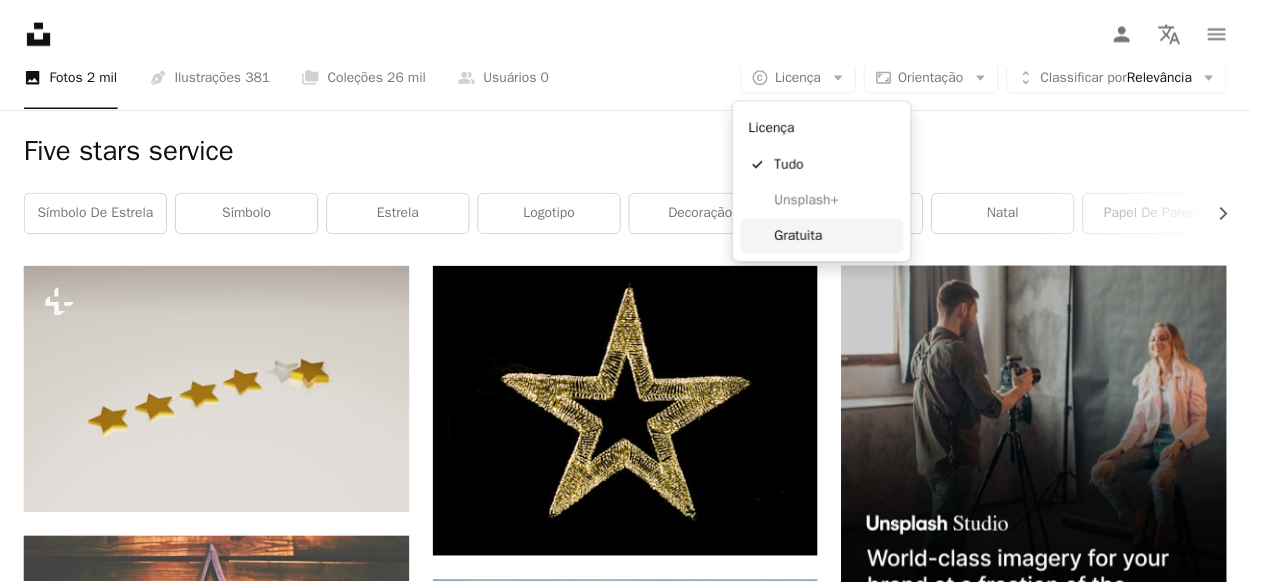 scroll, scrollTop: 0, scrollLeft: 0, axis: both 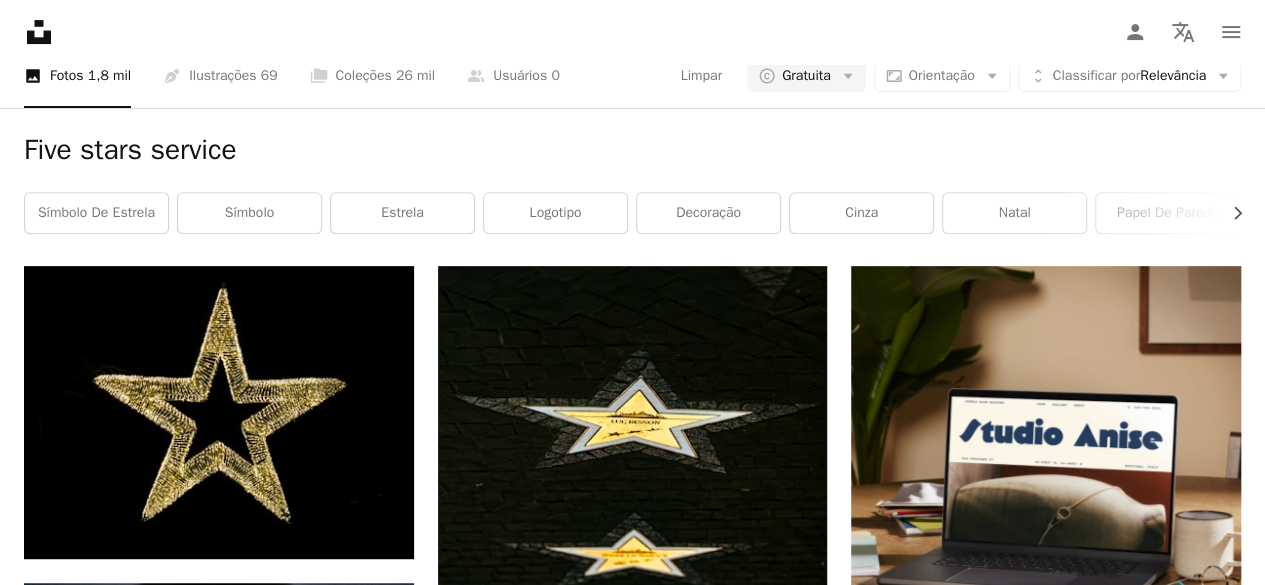 click on "Carregar mais" at bounding box center (632, 3280) 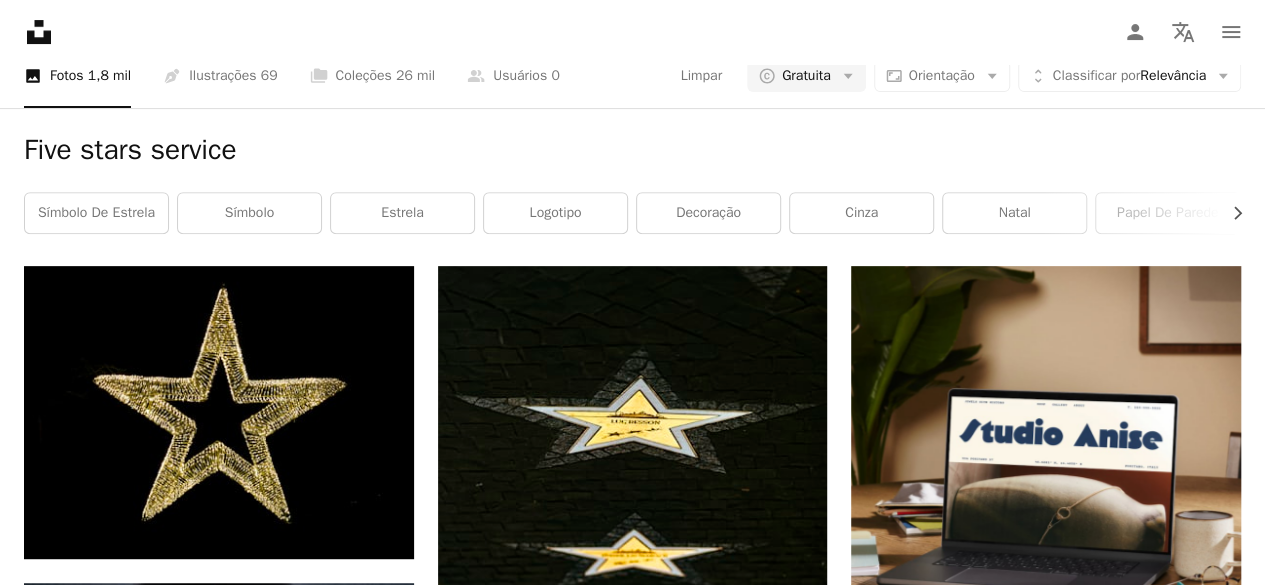 scroll, scrollTop: 8232, scrollLeft: 0, axis: vertical 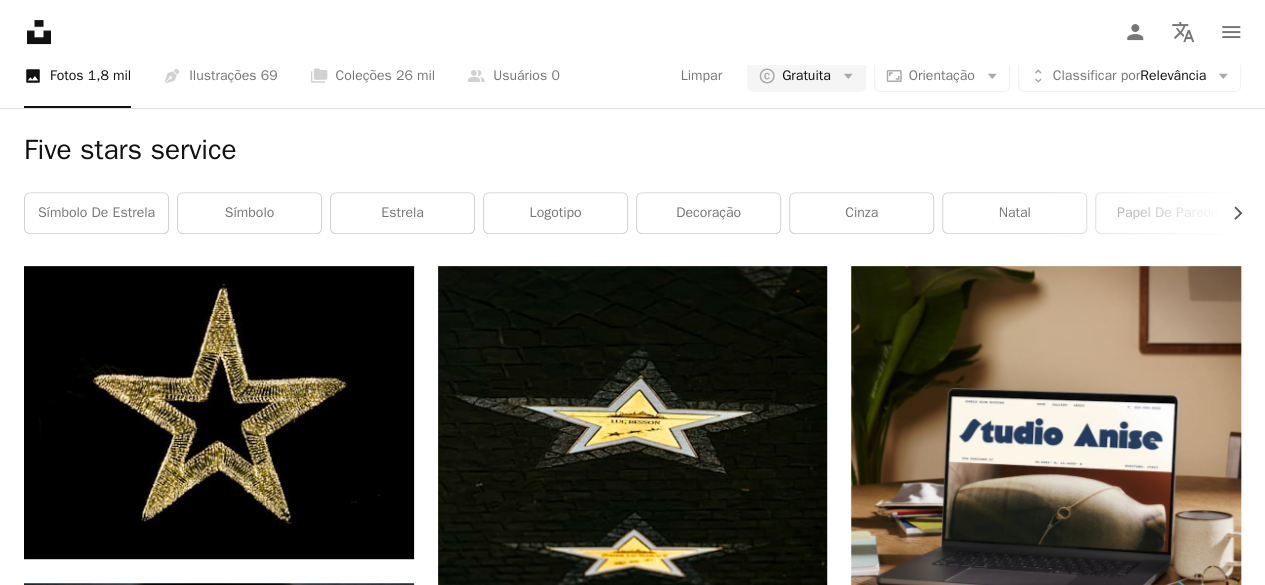 click at bounding box center [1046, 9061] 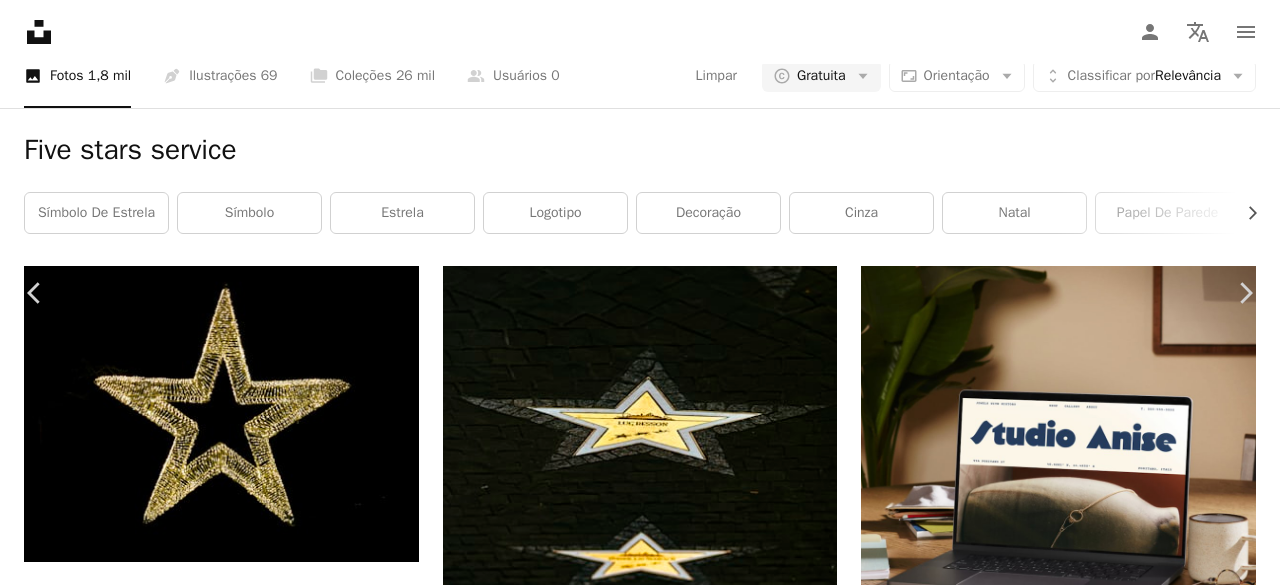 scroll, scrollTop: 2614, scrollLeft: 0, axis: vertical 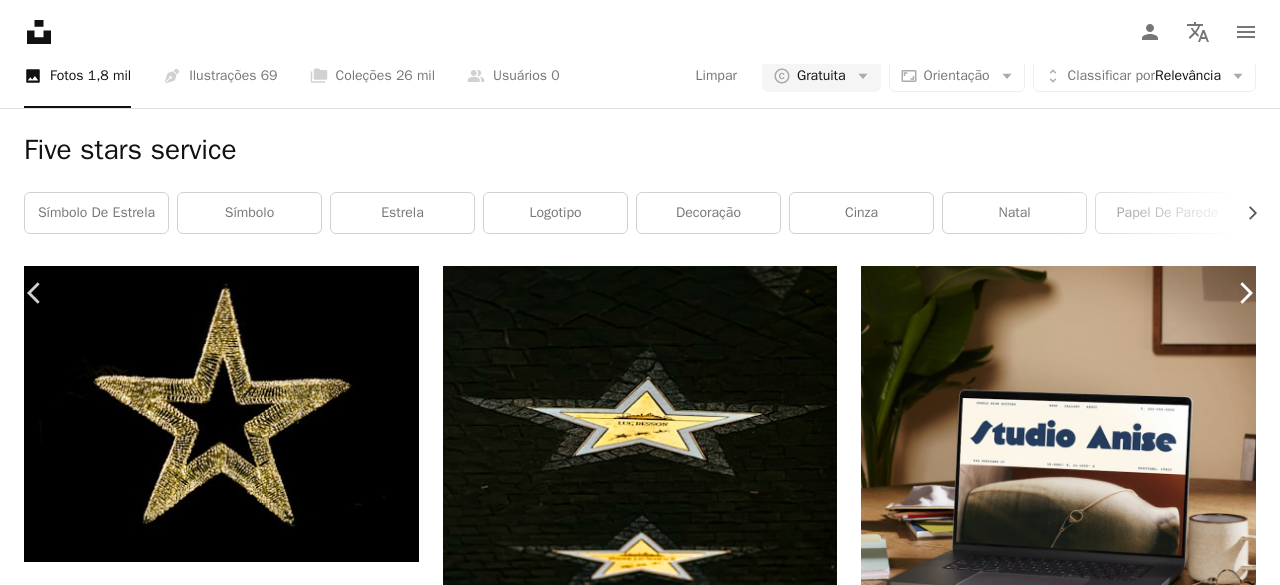click on "Chevron right" at bounding box center [1245, 293] 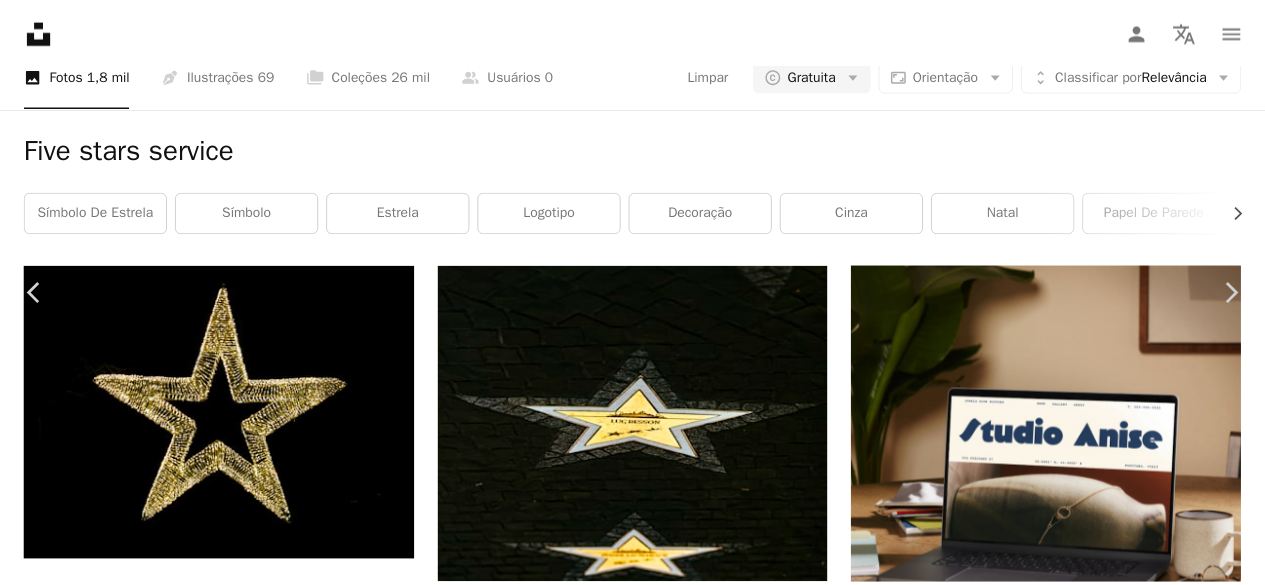 scroll, scrollTop: 512, scrollLeft: 0, axis: vertical 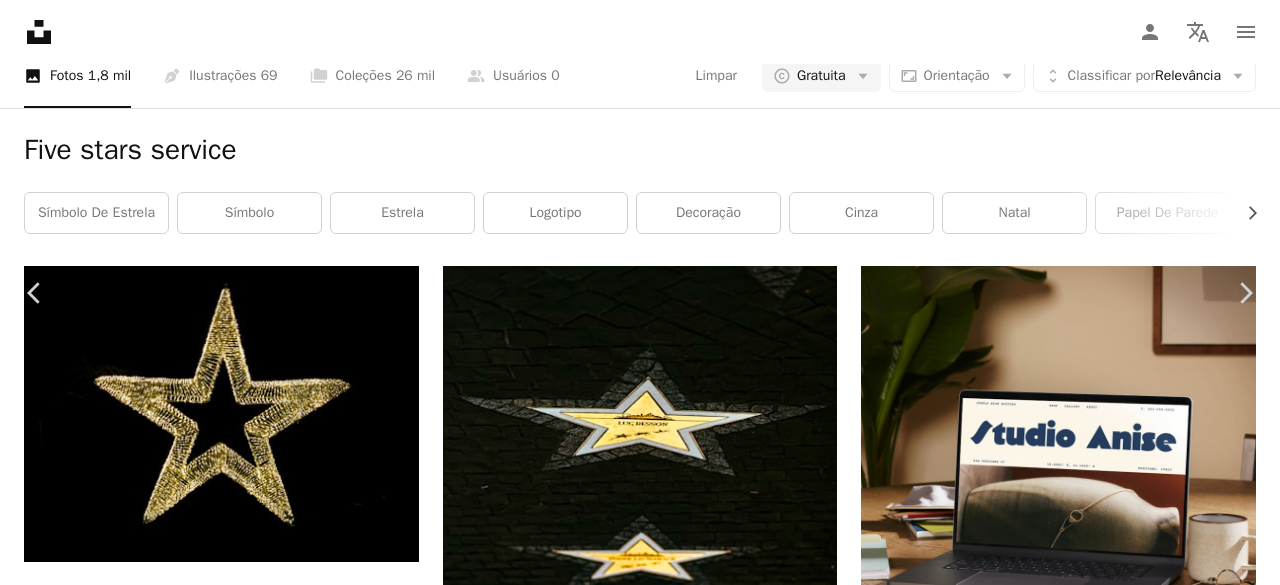 click on "An X shape" at bounding box center (20, 20) 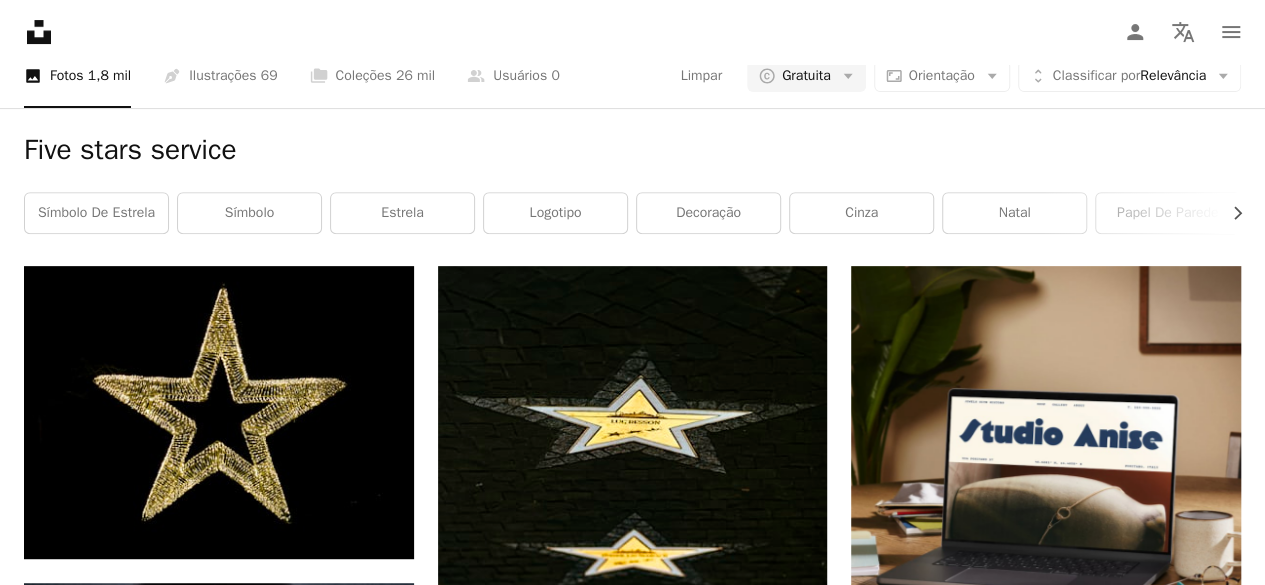 scroll, scrollTop: 0, scrollLeft: 0, axis: both 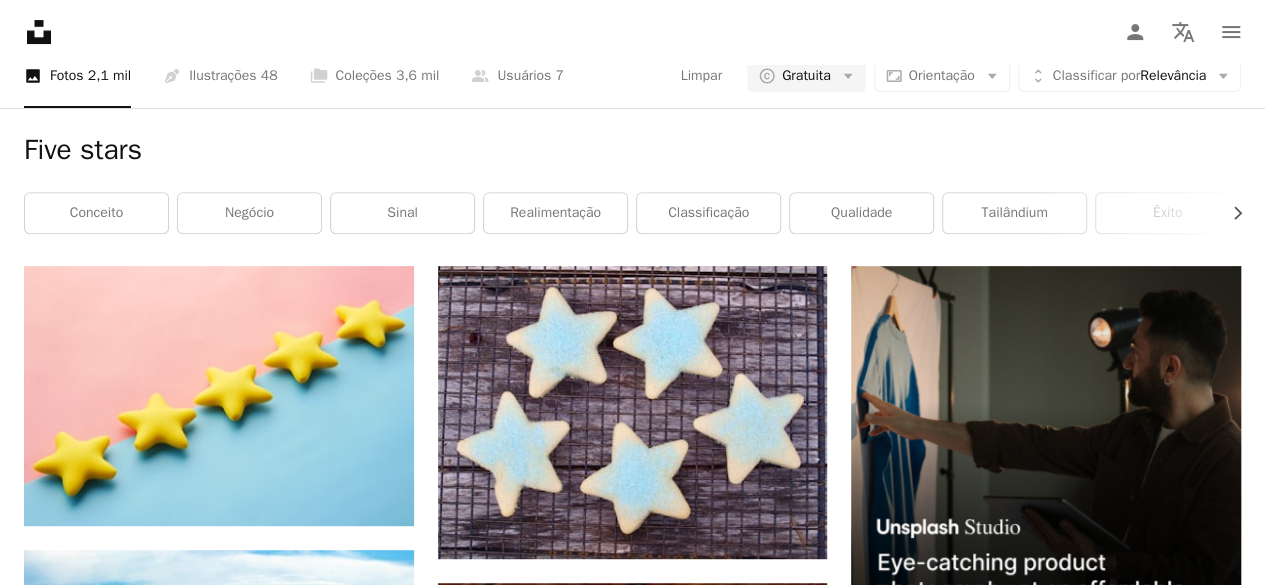 drag, startPoint x: 447, startPoint y: 76, endPoint x: 0, endPoint y: -5, distance: 454.27966 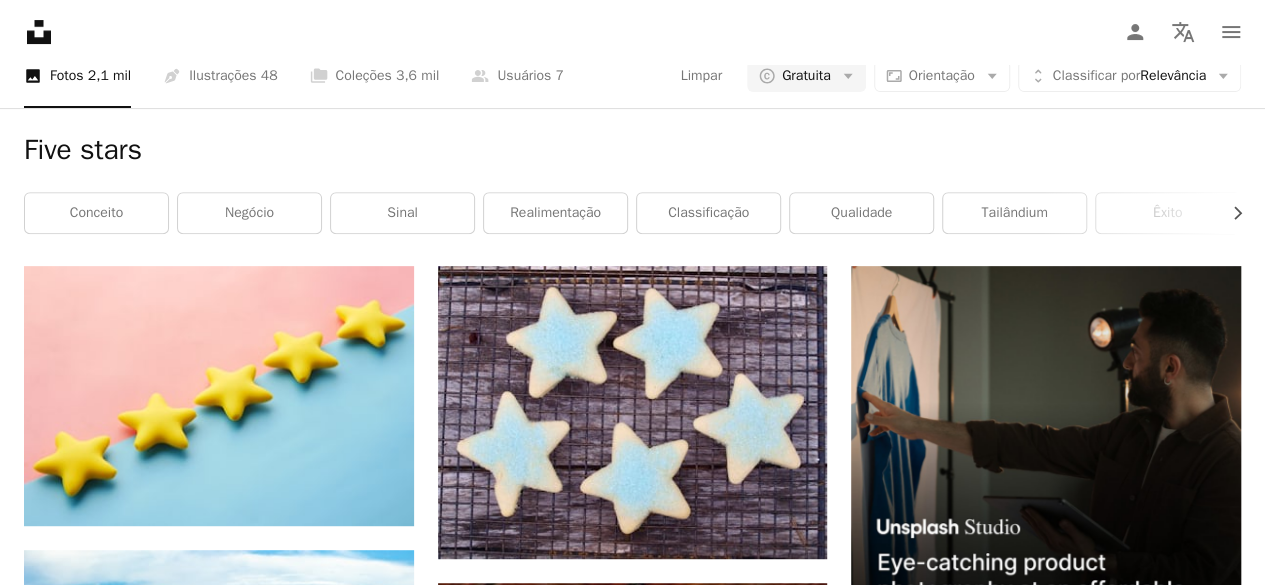 type on "*****" 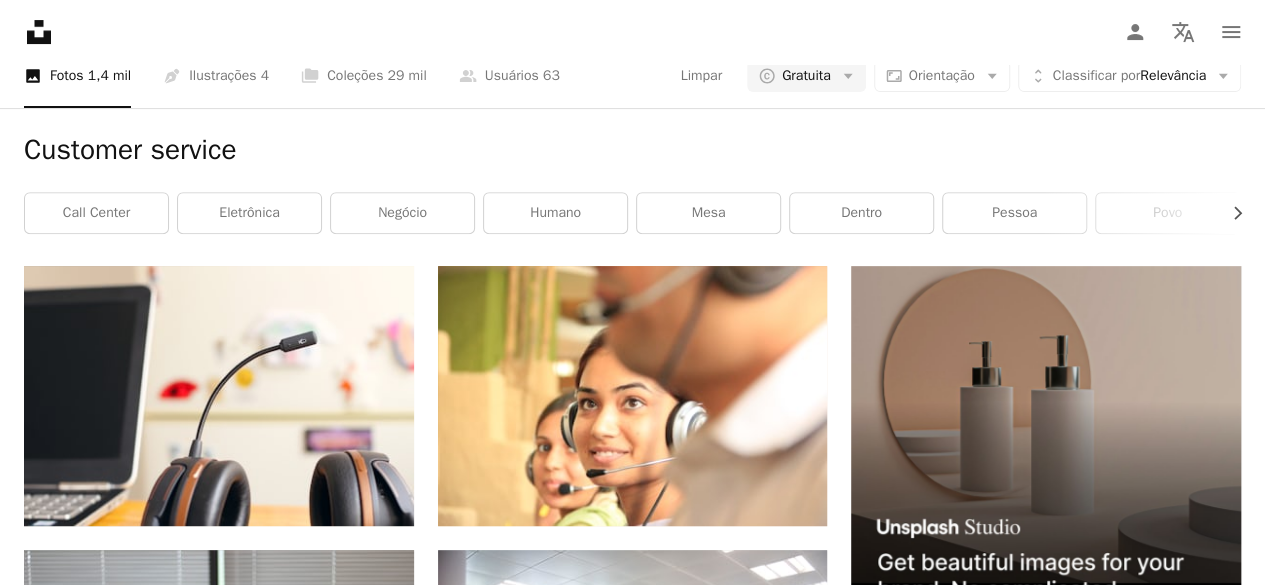 scroll, scrollTop: 0, scrollLeft: 0, axis: both 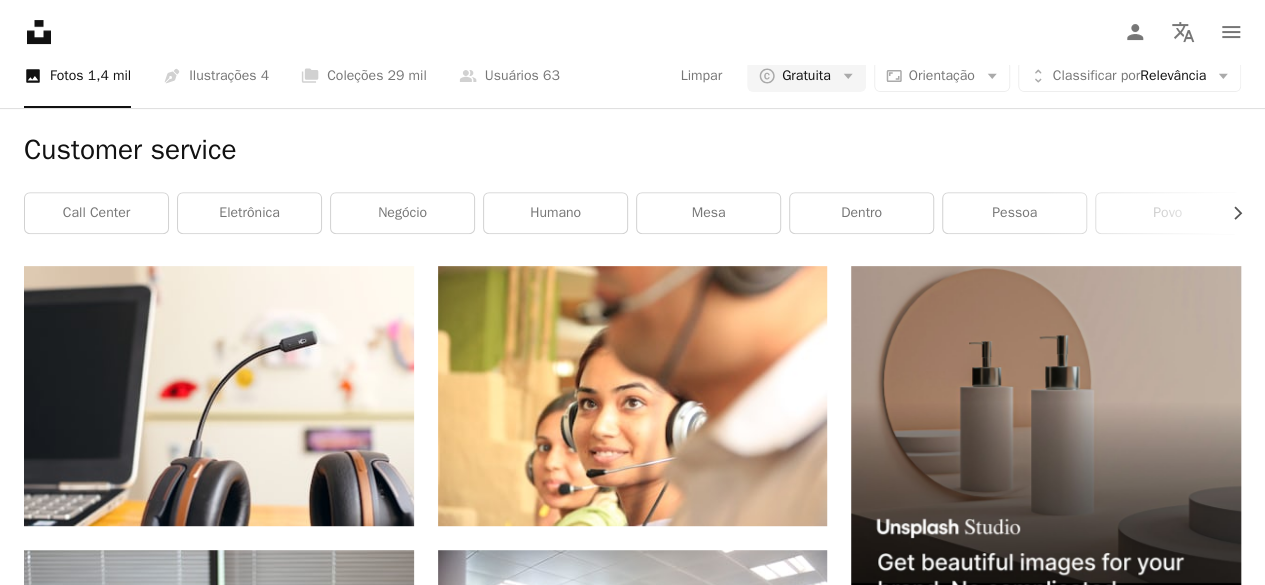 drag, startPoint x: 194, startPoint y: 70, endPoint x: 134, endPoint y: 70, distance: 60 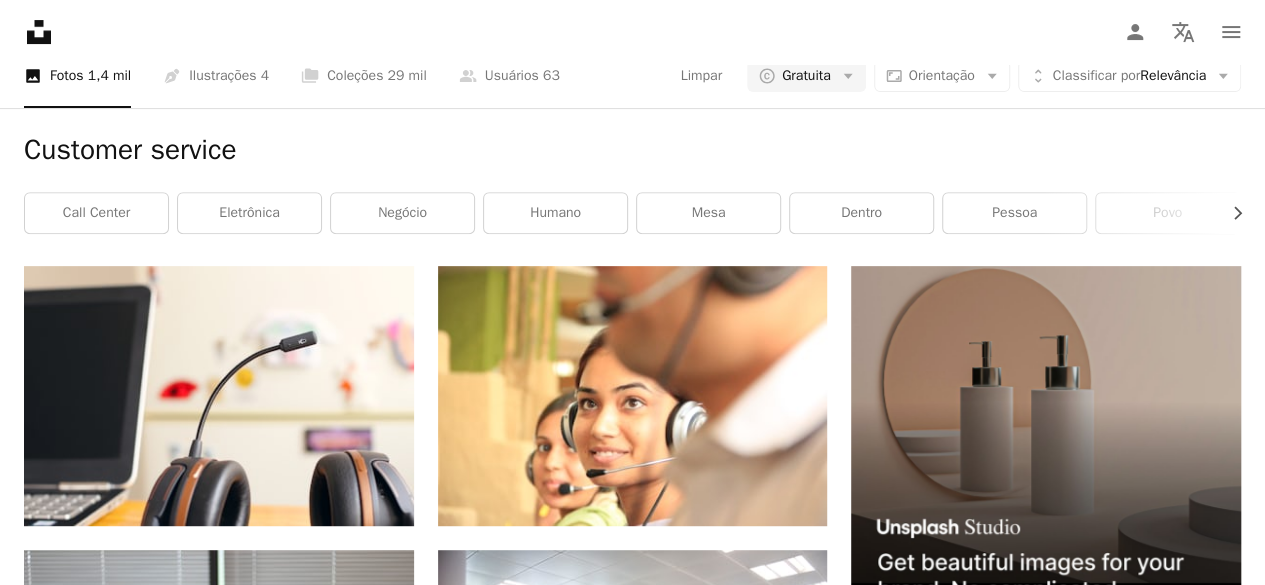 type on "**********" 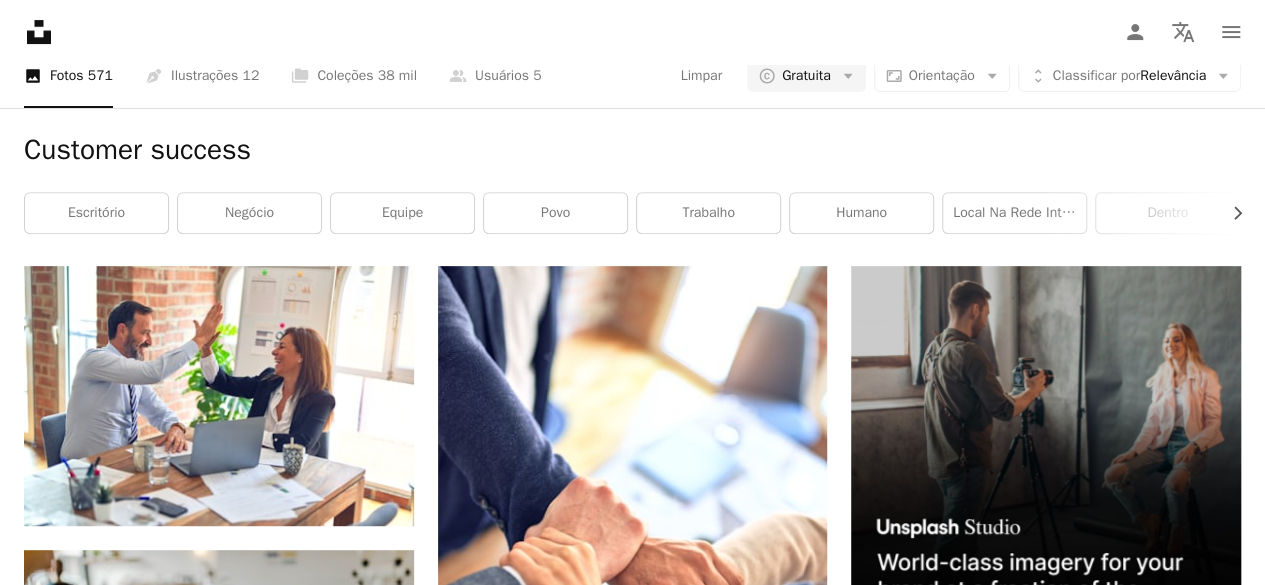 scroll, scrollTop: 1818, scrollLeft: 0, axis: vertical 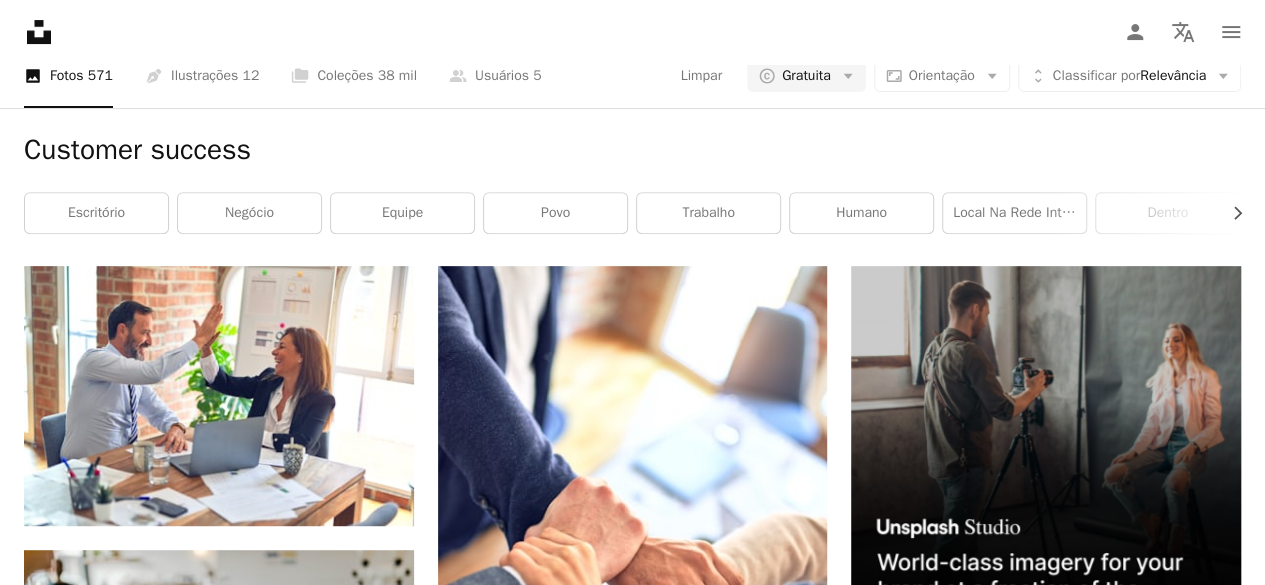 click on "Arrow pointing down" at bounding box center (1201, 1878) 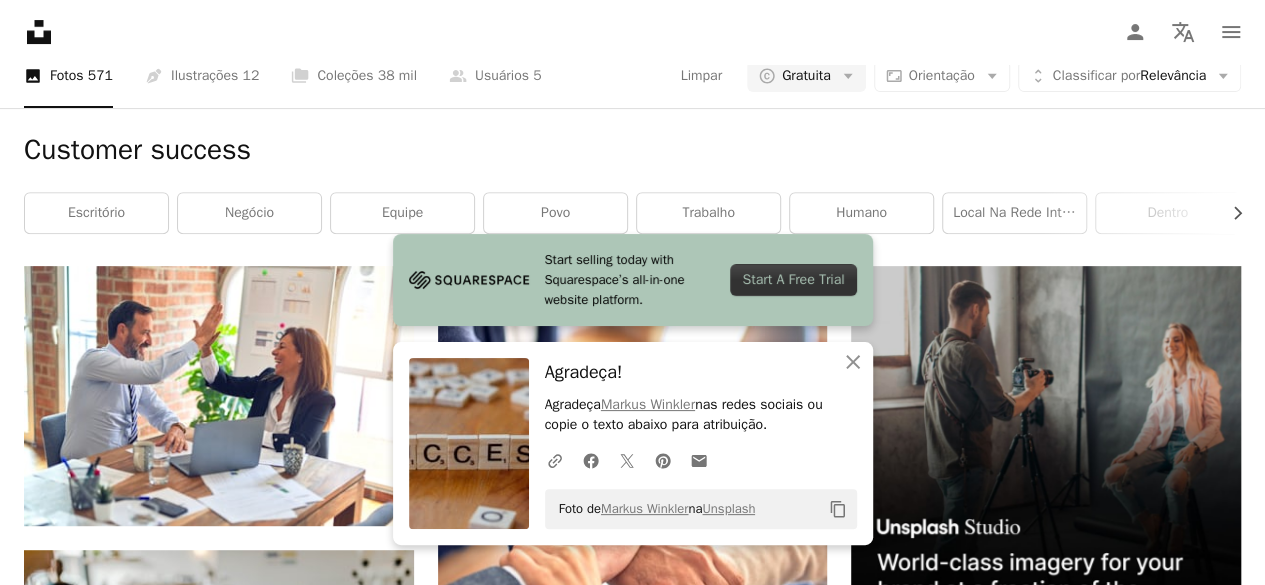 click at bounding box center (1046, 2181) 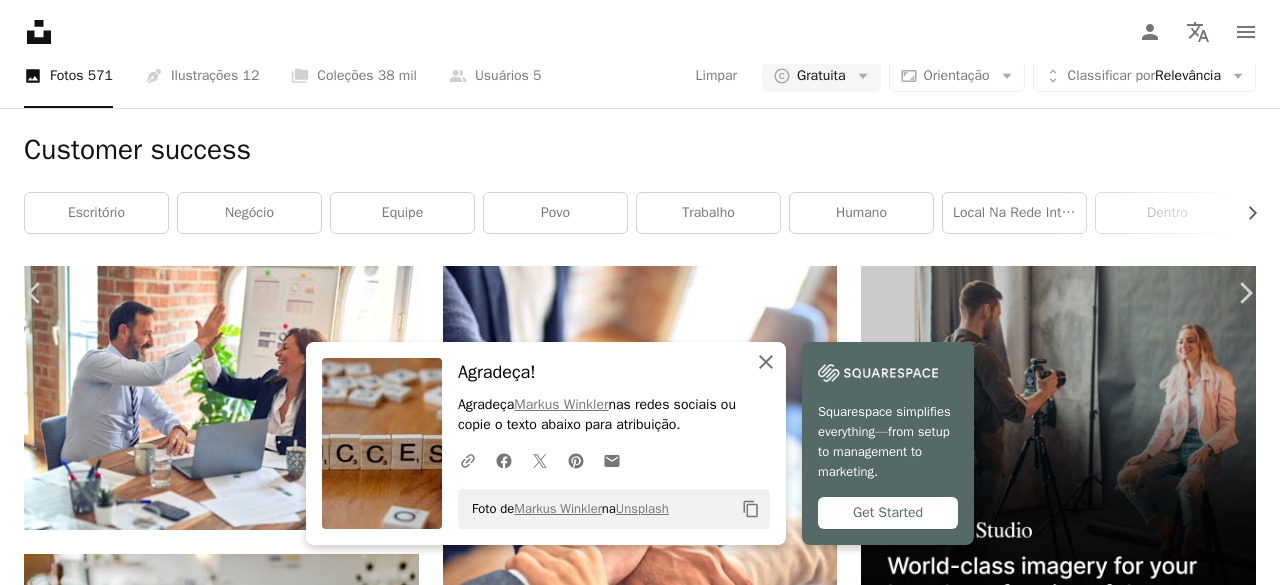 click on "An X shape" 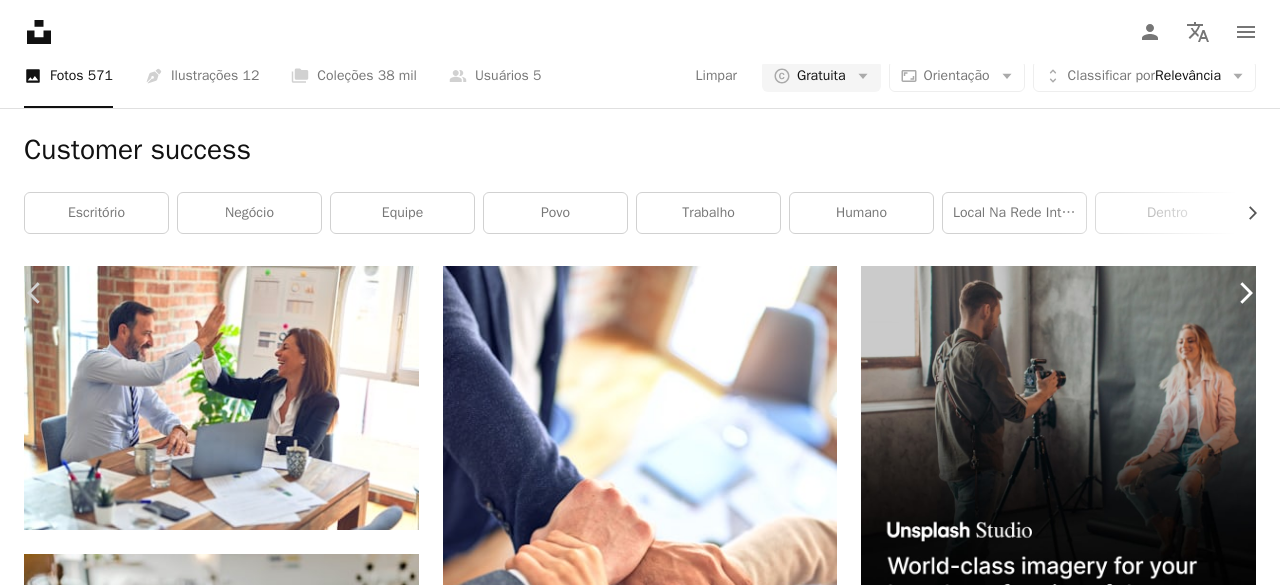 click on "Chevron right" at bounding box center (1245, 293) 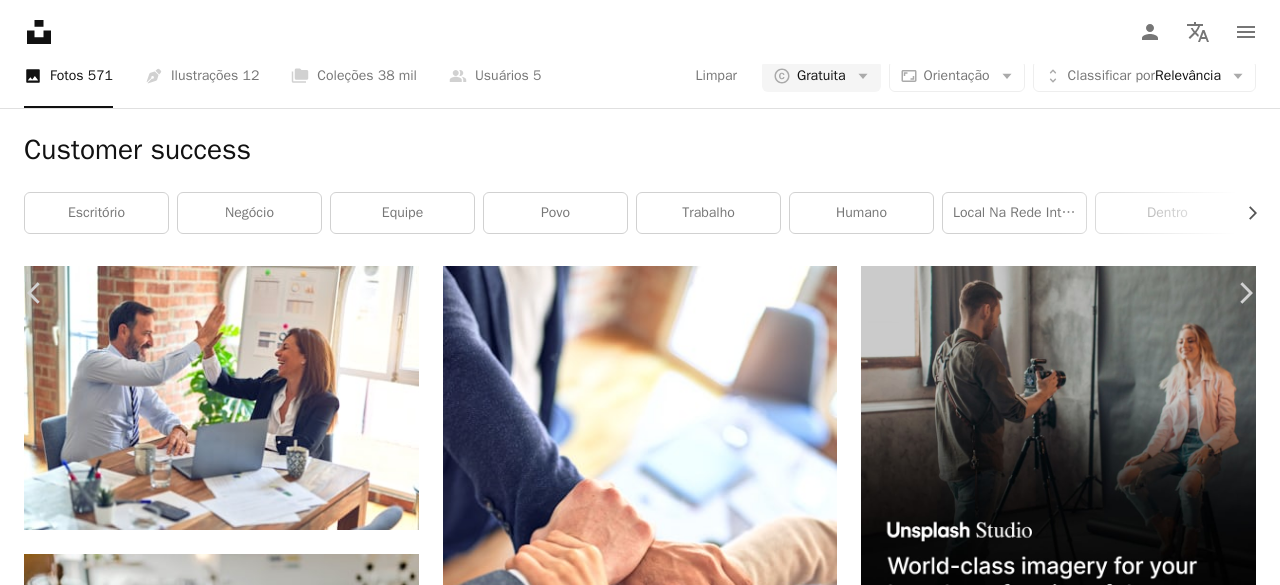 click on "An X shape" at bounding box center (20, 20) 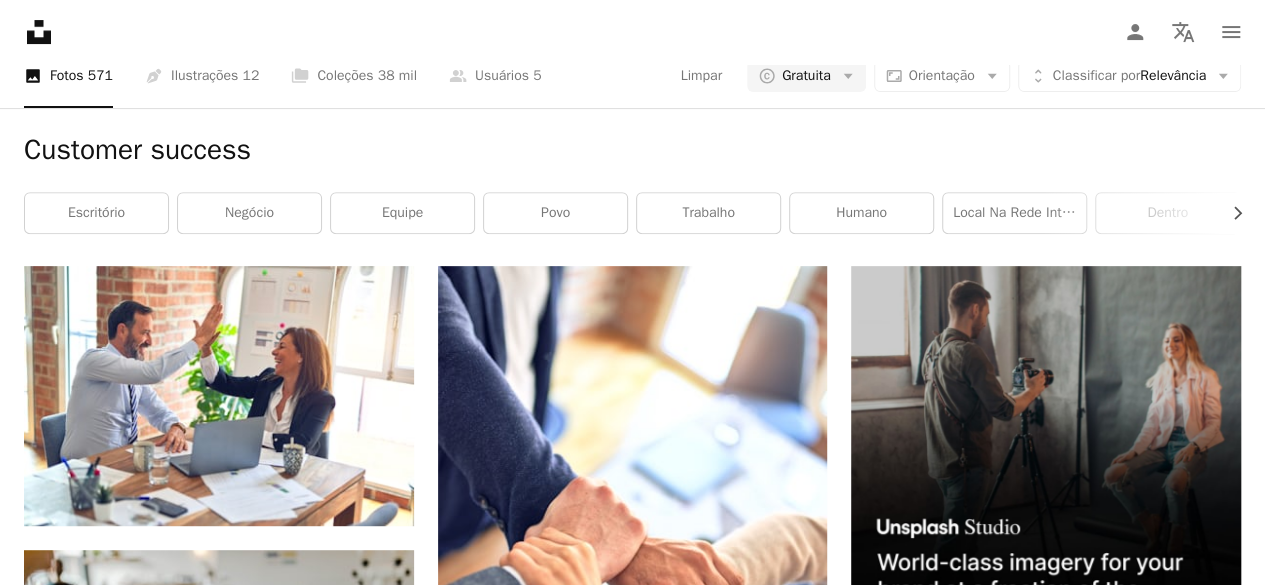 scroll, scrollTop: 2968, scrollLeft: 0, axis: vertical 